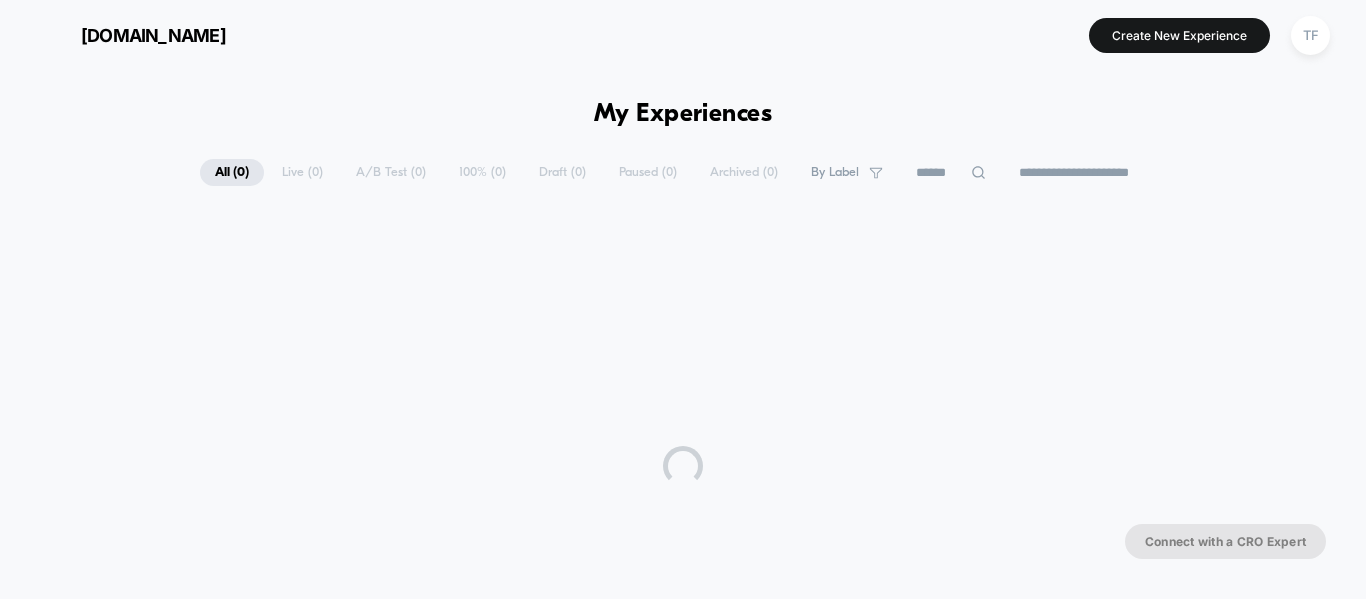 scroll, scrollTop: 0, scrollLeft: 0, axis: both 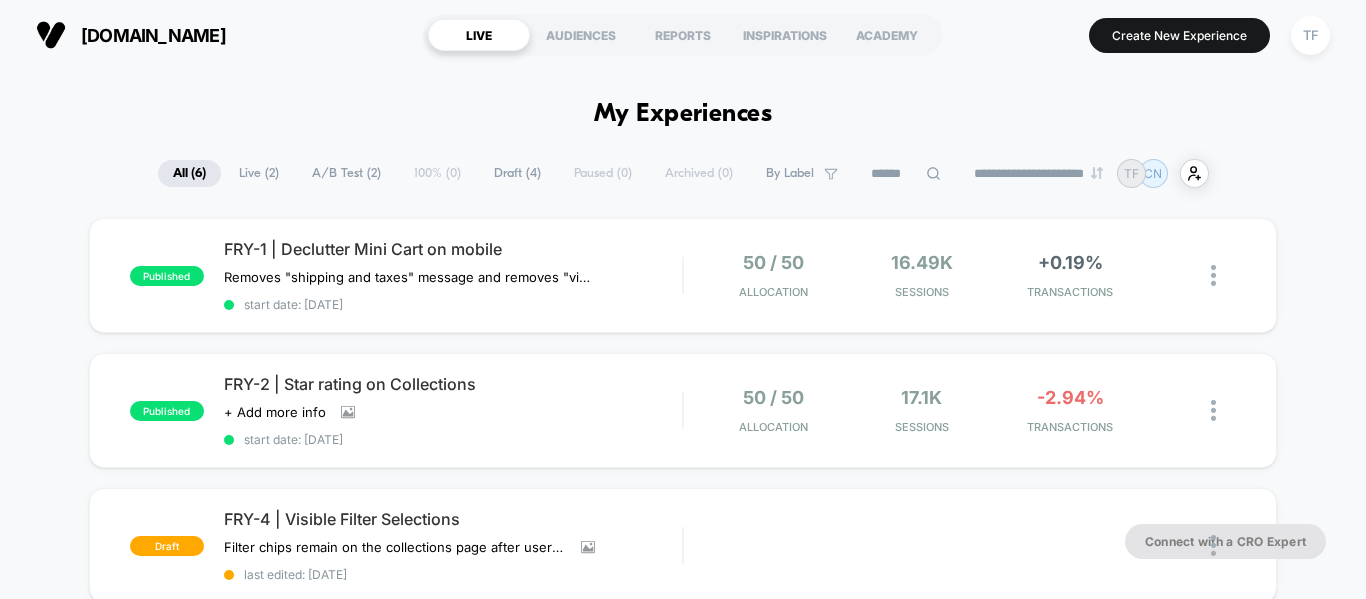click on "published FRY-1 | Declutter Mini Cart on mobile Removes "shipping and taxes" message and removes "view cart" CTA. Click to edit experience details Removes "shipping and taxes" message and removes "view cart" CTA. start date: [DATE] 50 / 50 Allocation 16.49k Sessions +0.19% TRANSACTIONS published FRY-2 | Star rating on Collections Click to view images Click to edit experience details + Add more info start date: [DATE] 50 / 50 Allocation 17.1k Sessions -2.94% TRANSACTIONS draft FRY-4 | Visible Filter Selections Filter chips remain on the collections page after users make their selection Click to view images Click to edit experience details Filter chips remain on the collections page after users make their selection last edited: [DATE] Edit Duplicate Preview Start draft FRY-3 | Sticky CTA on PDPs last edited: [DATE] Edit Duplicate Preview Start draft Summer Boot Sale LP last edited: [DATE] Edit Duplicate Preview Start draft D+M - PDP - Hide Shop Pay last edited: [DATE] Edit Duplicate Preview" at bounding box center (683, 655) 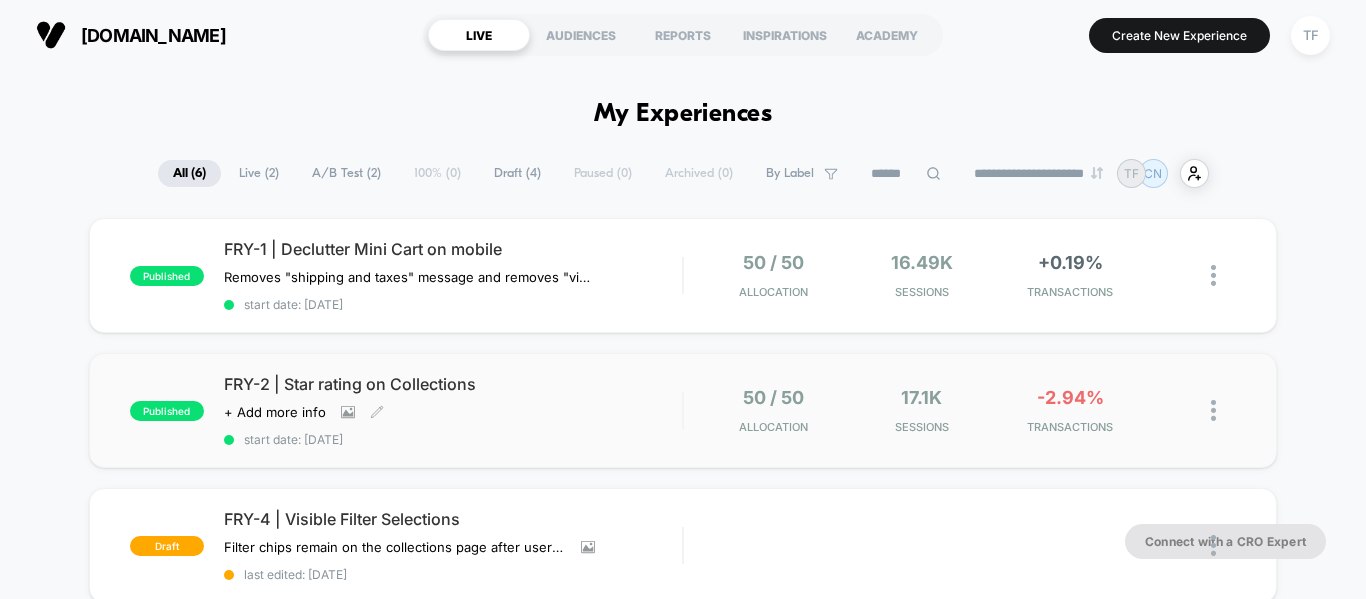 click on "FRY-2 | Star rating on Collections" at bounding box center (453, 384) 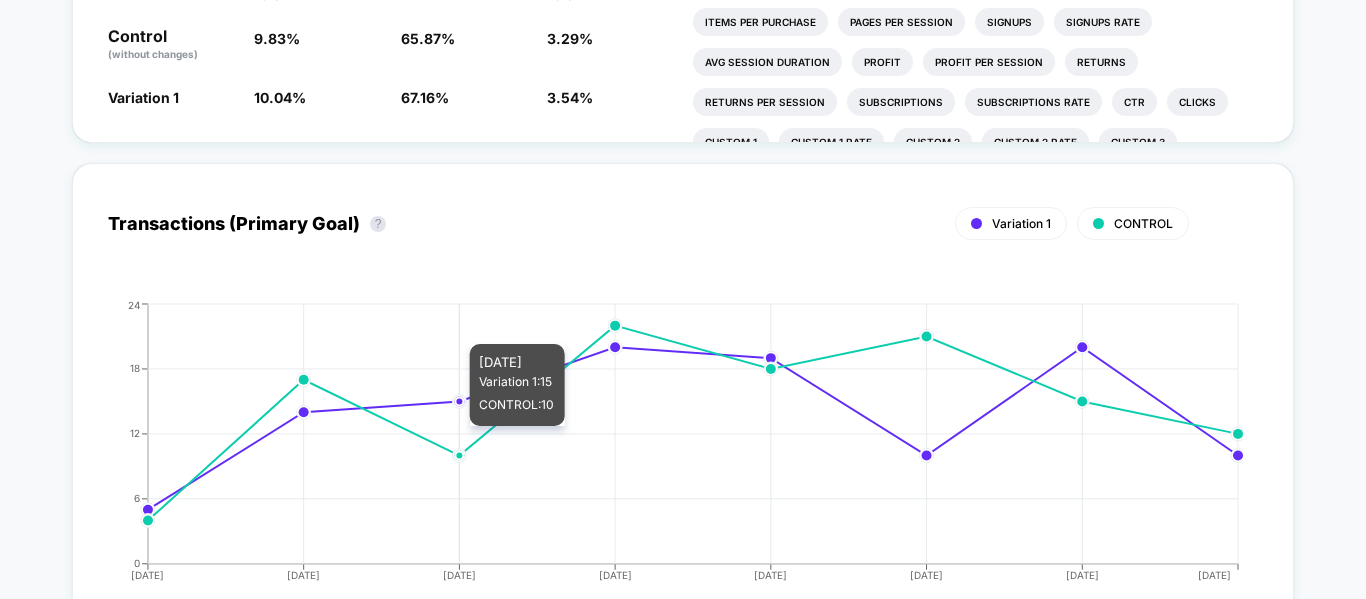 scroll, scrollTop: 848, scrollLeft: 0, axis: vertical 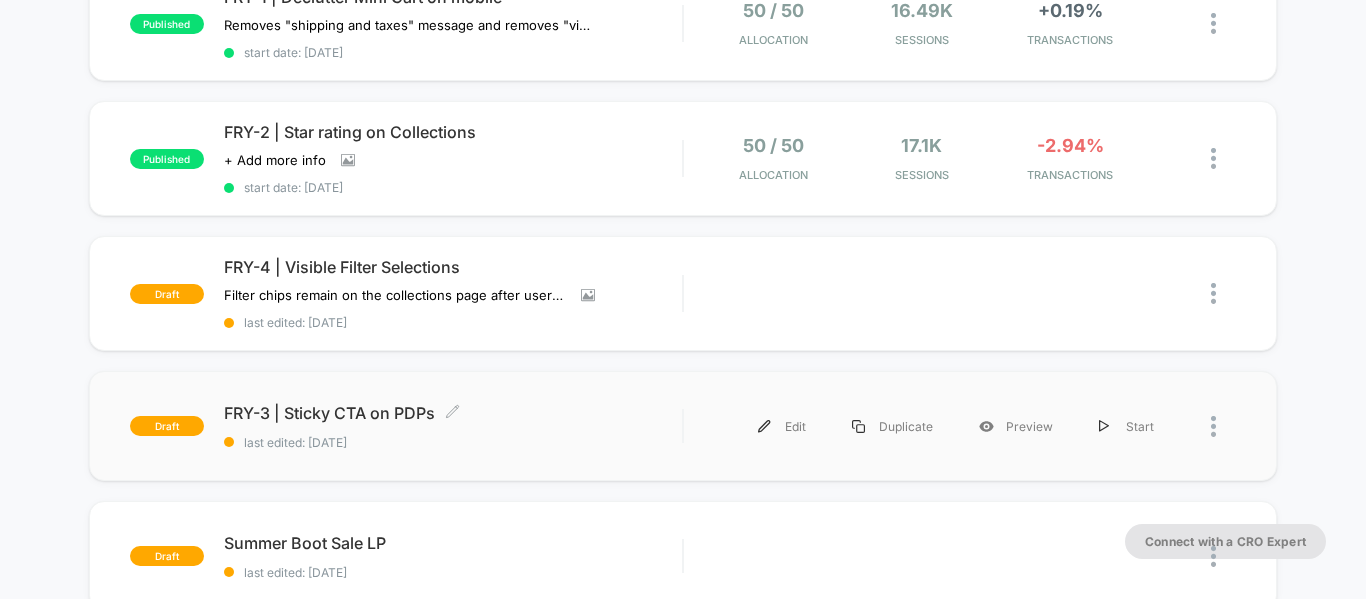 click on "FRY-3 | Sticky CTA on PDPs Click to edit experience details" at bounding box center (453, 413) 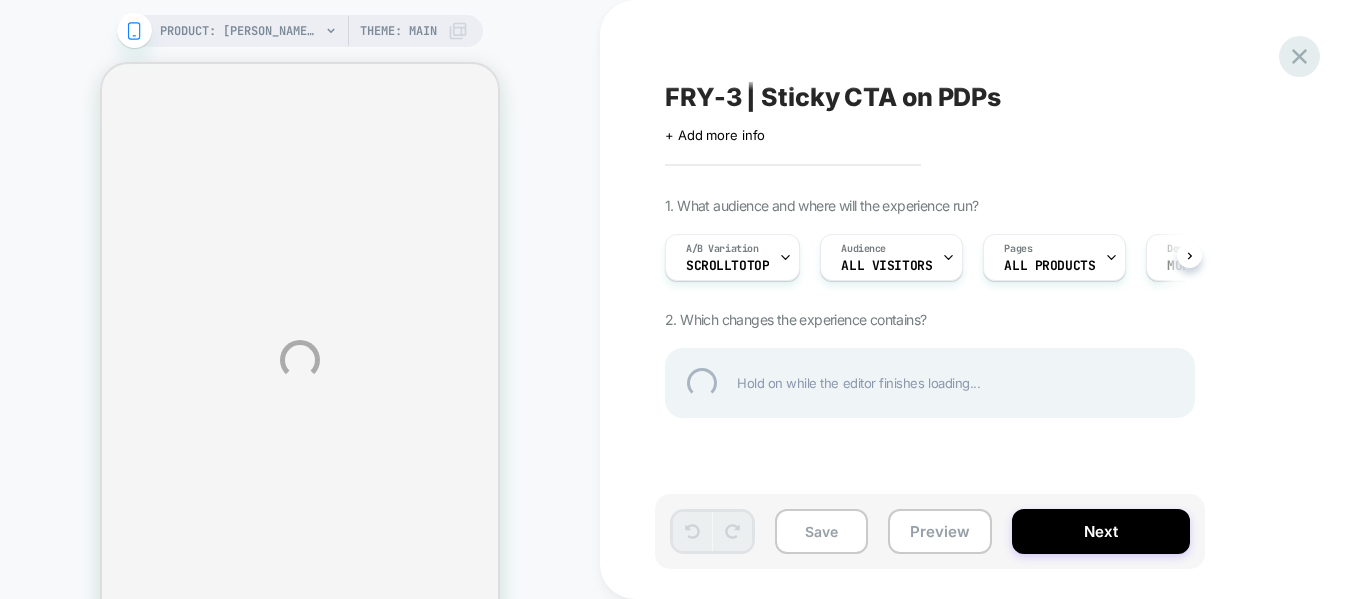 click at bounding box center [1299, 56] 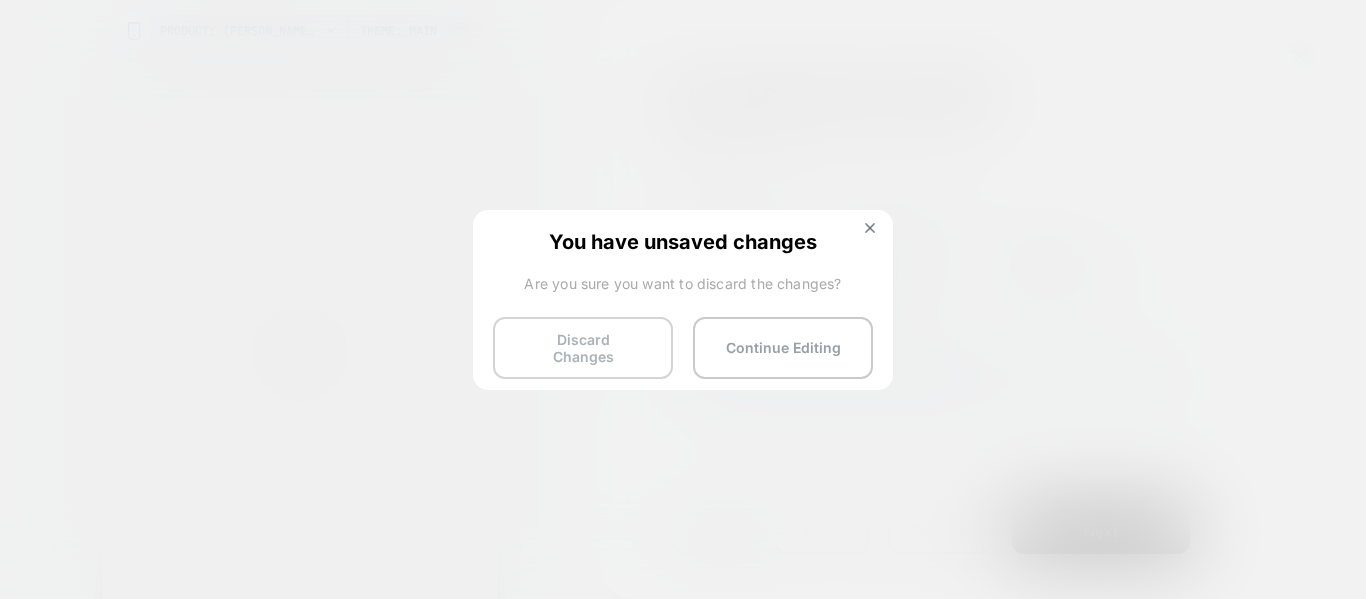 click on "Discard Changes" at bounding box center [583, 348] 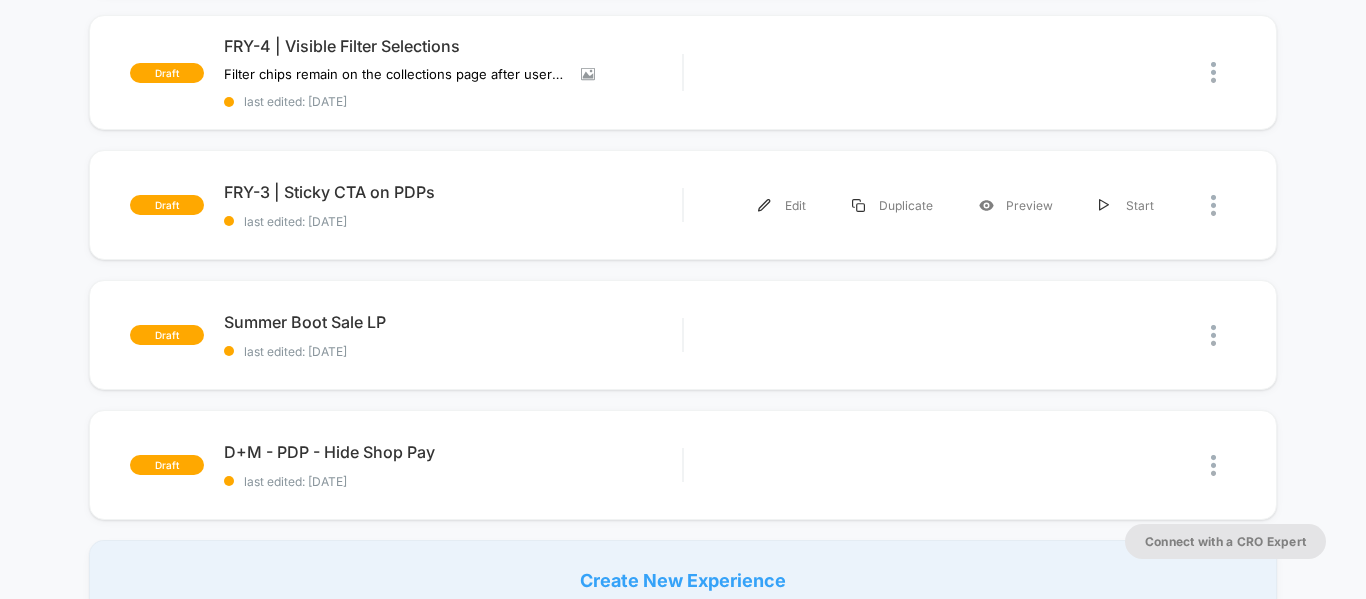 scroll, scrollTop: 474, scrollLeft: 0, axis: vertical 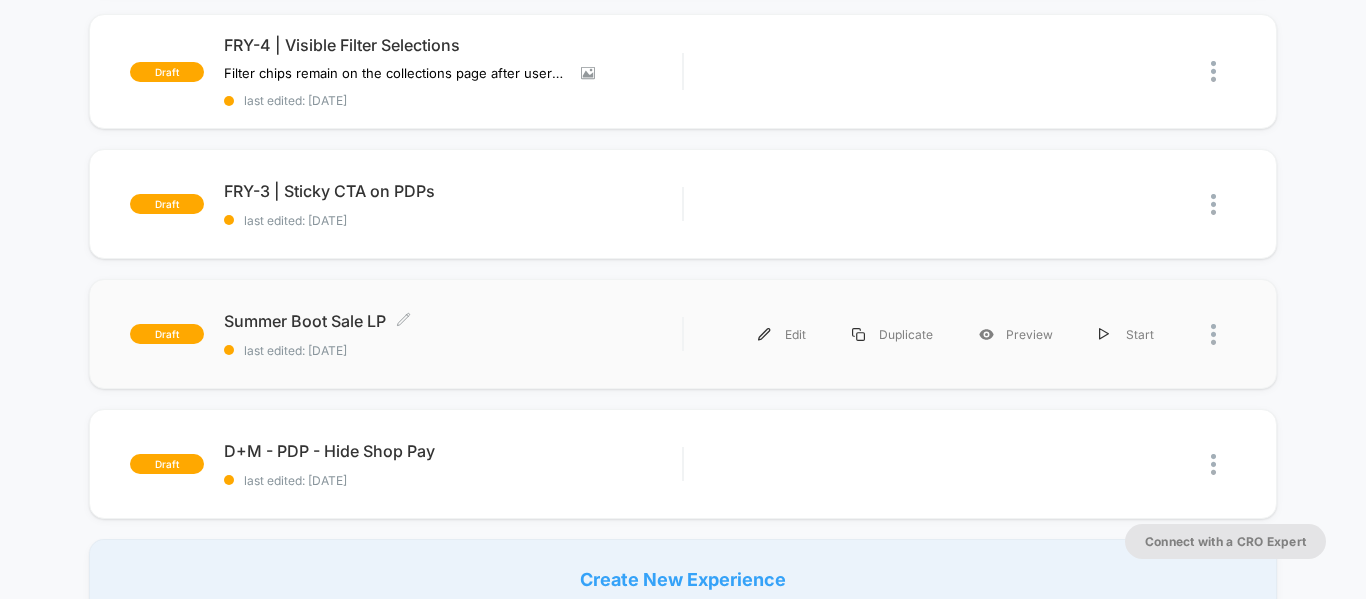 click on "Summer Boot Sale LP Click to edit experience details" at bounding box center (453, 321) 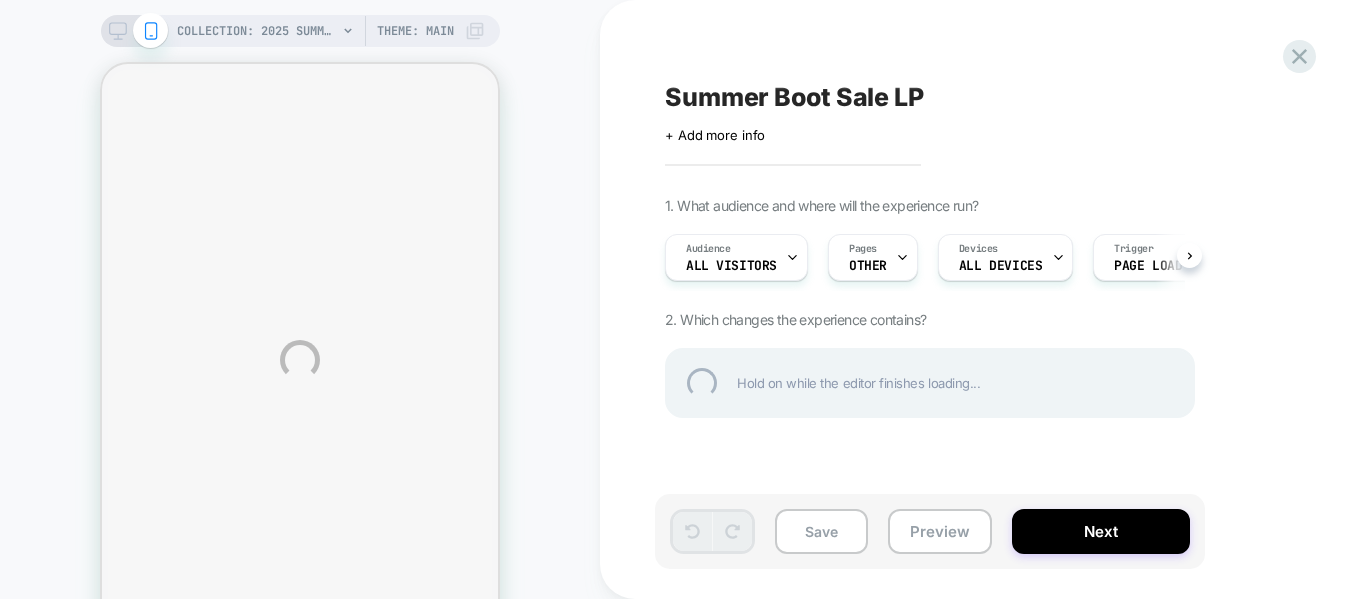 scroll, scrollTop: 0, scrollLeft: 0, axis: both 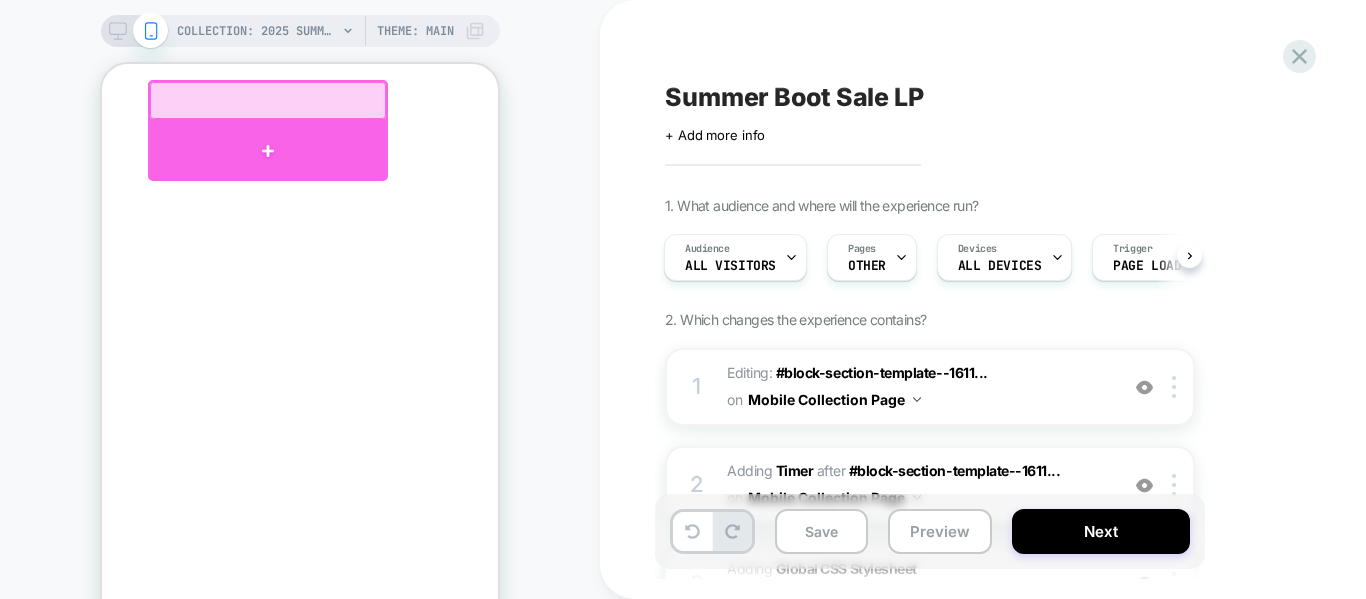 click at bounding box center (268, 151) 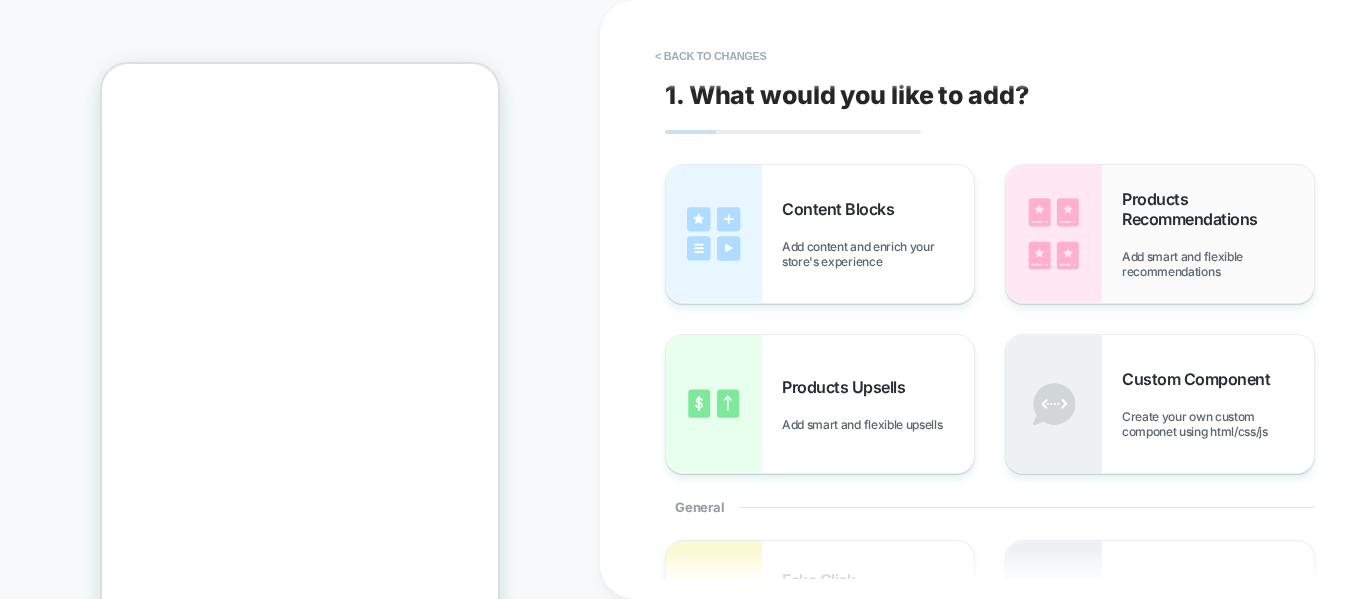 click on "Add smart and flexible recommendations" at bounding box center (1218, 264) 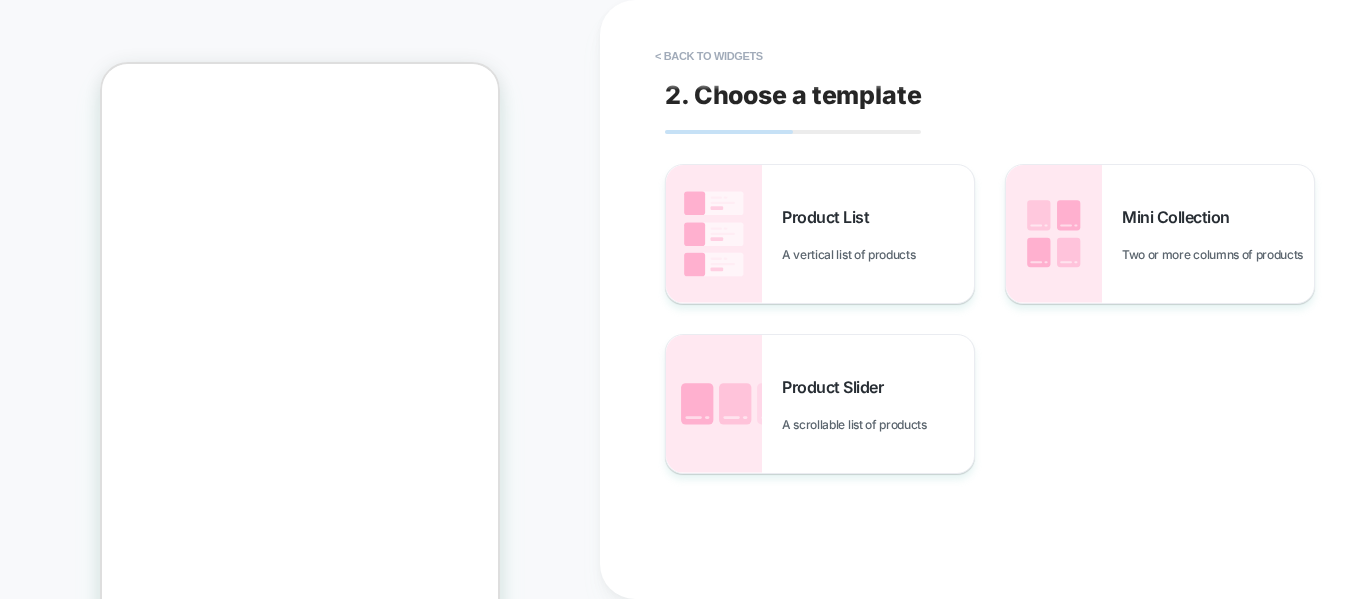 scroll, scrollTop: 19, scrollLeft: 0, axis: vertical 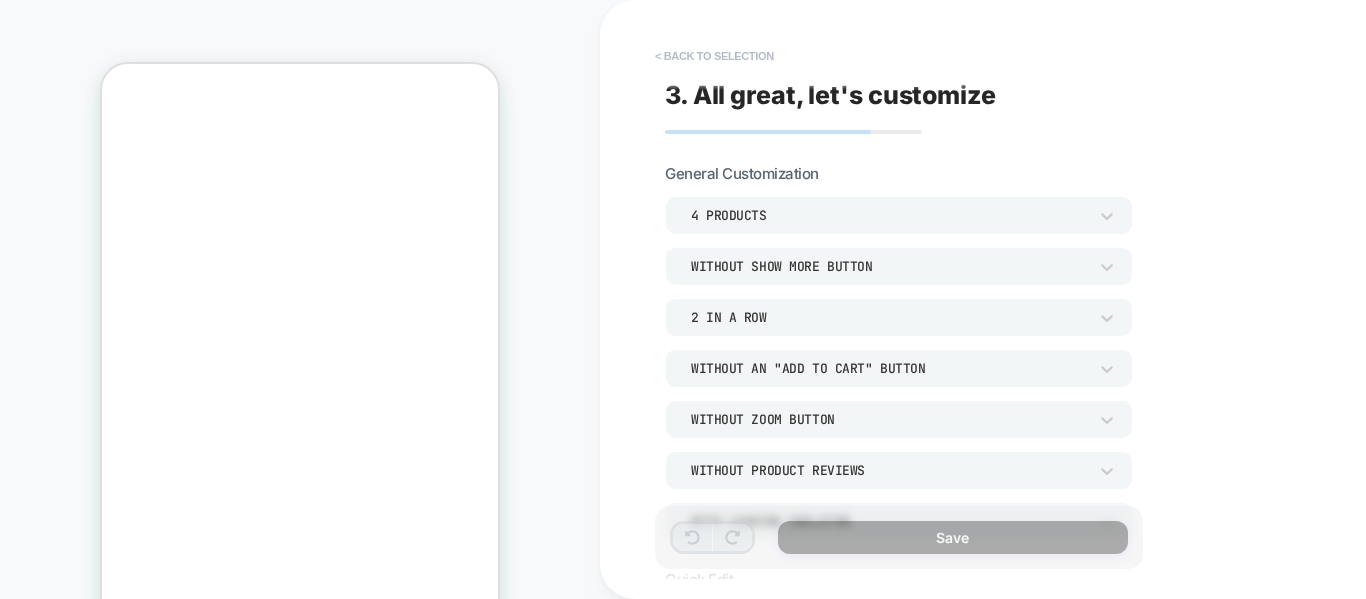 click on "< Back to selection" at bounding box center (714, 56) 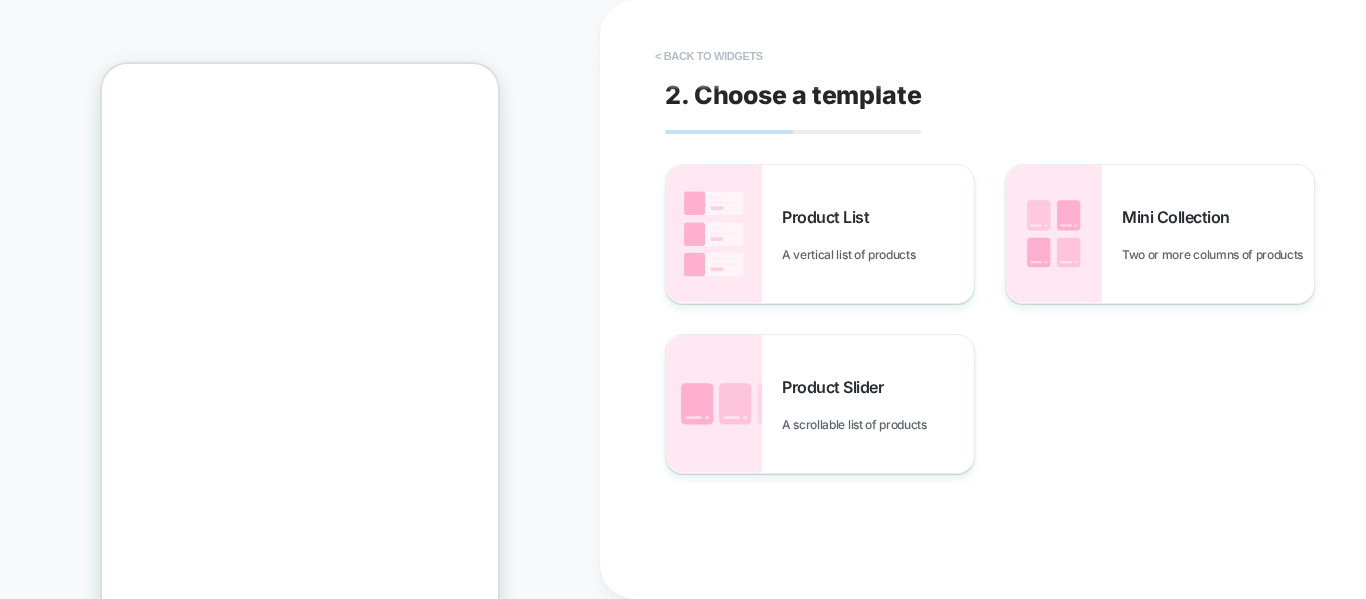 scroll, scrollTop: 0, scrollLeft: 0, axis: both 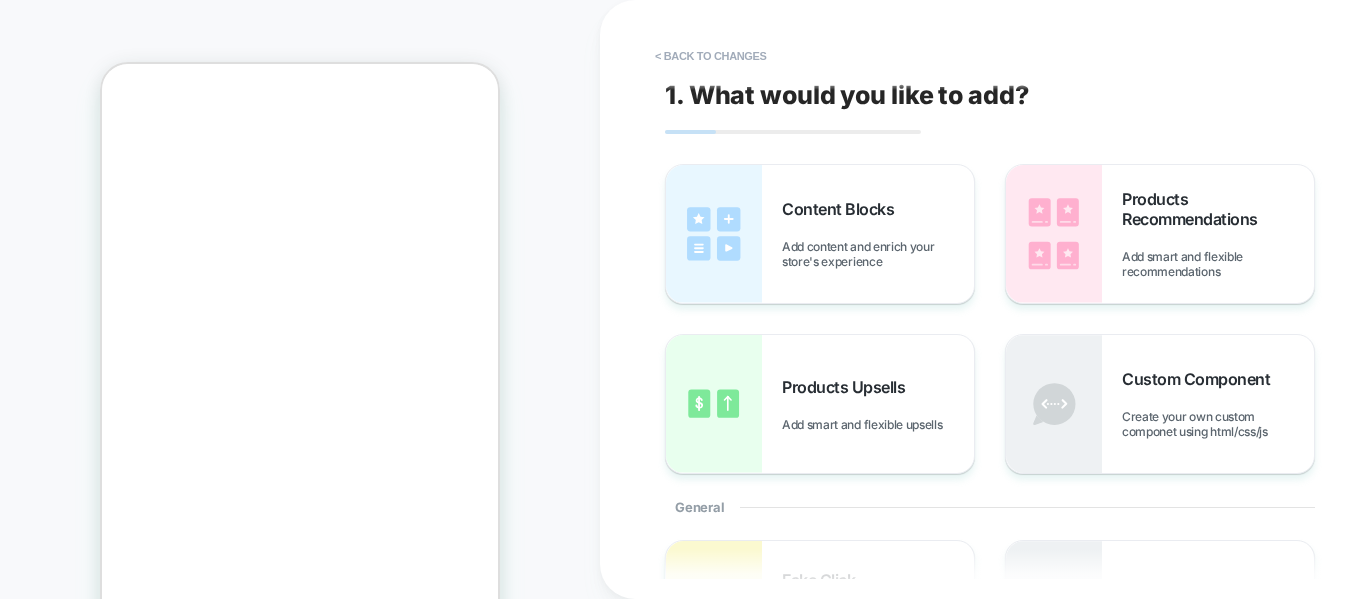 click 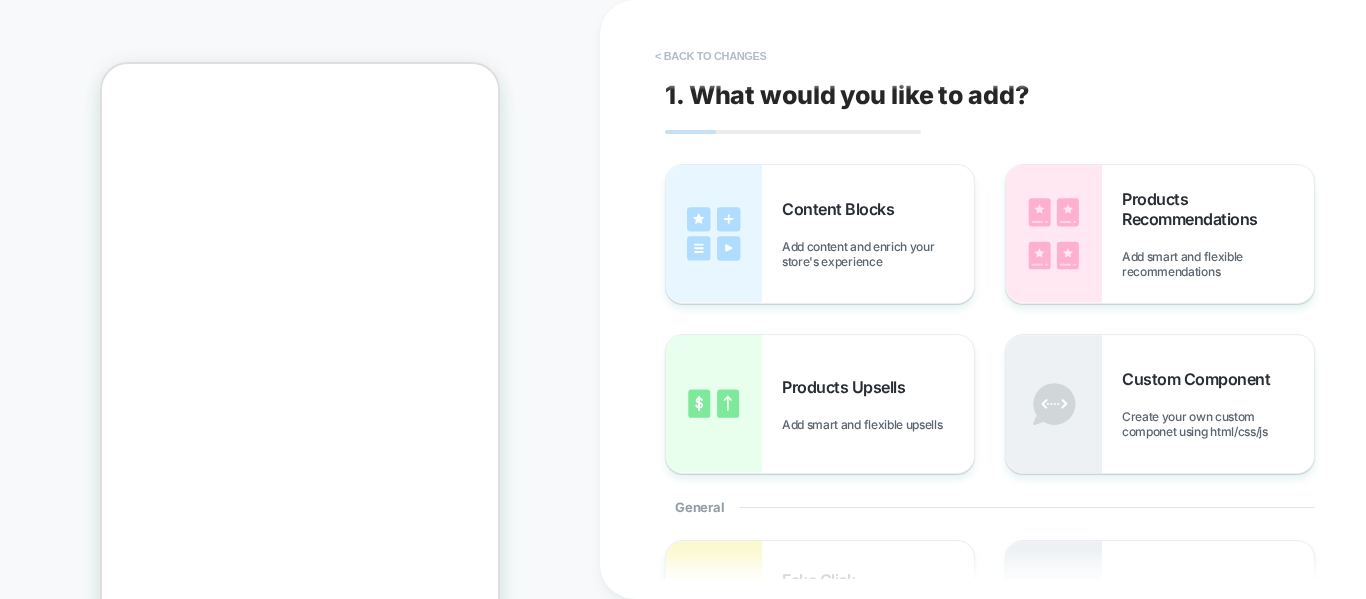 click on "< Back to changes" at bounding box center [711, 56] 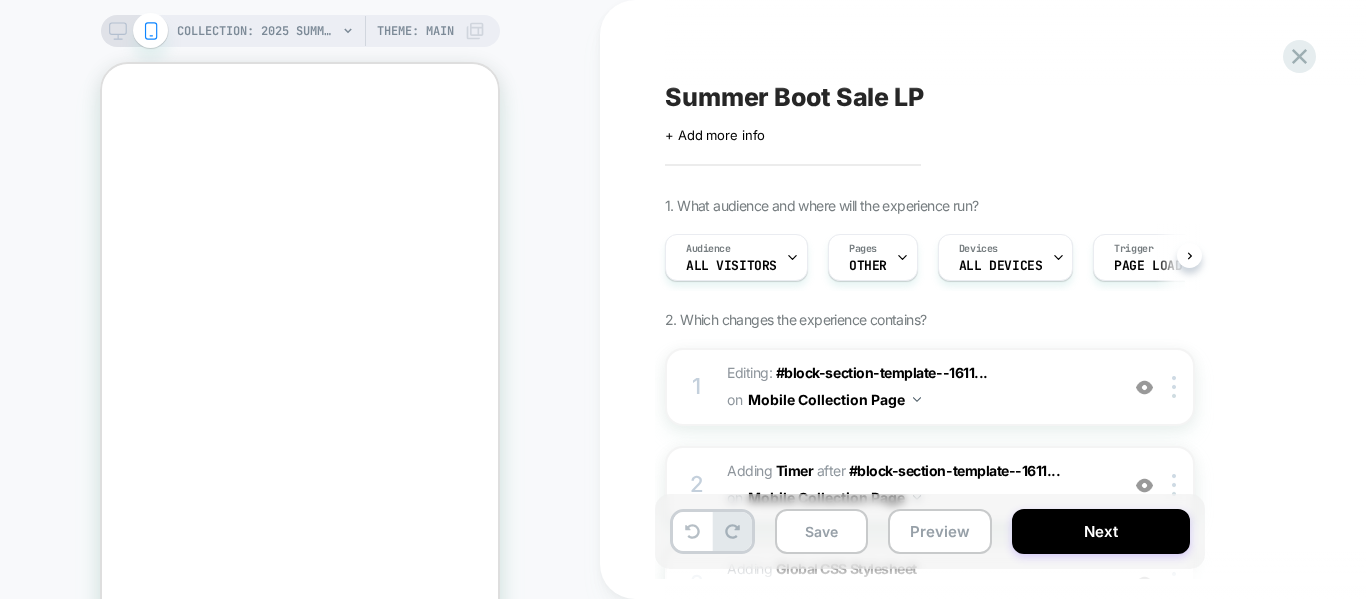 scroll, scrollTop: 0, scrollLeft: 1, axis: horizontal 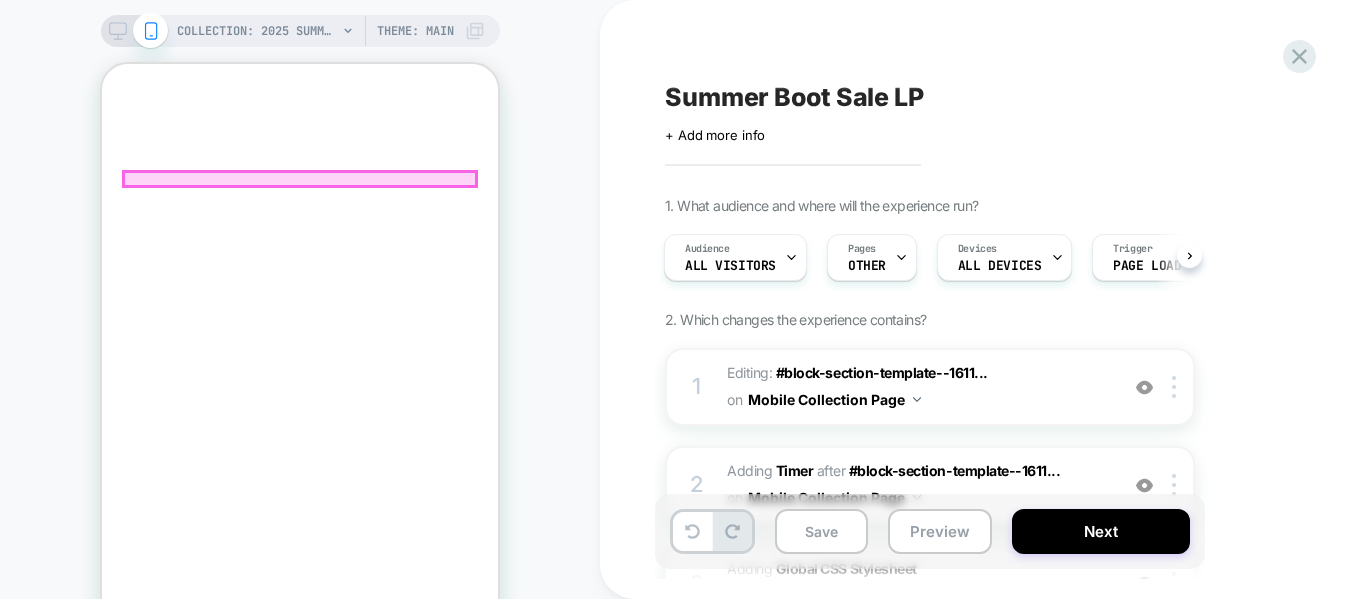 click on "Skip to content
Your cart
VIEW CART PAGE
Translation missing: en.sections.cart.headings.image
Product
Total
Quantity
Color:" at bounding box center (300, 13271) 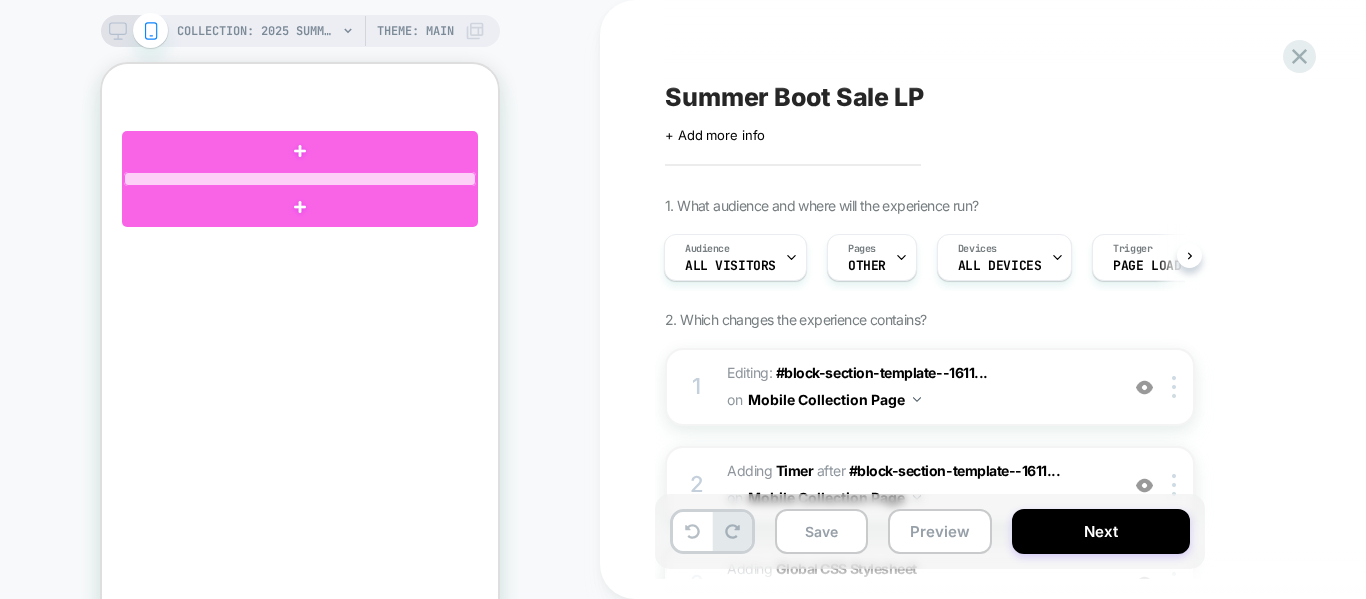 click at bounding box center (300, 179) 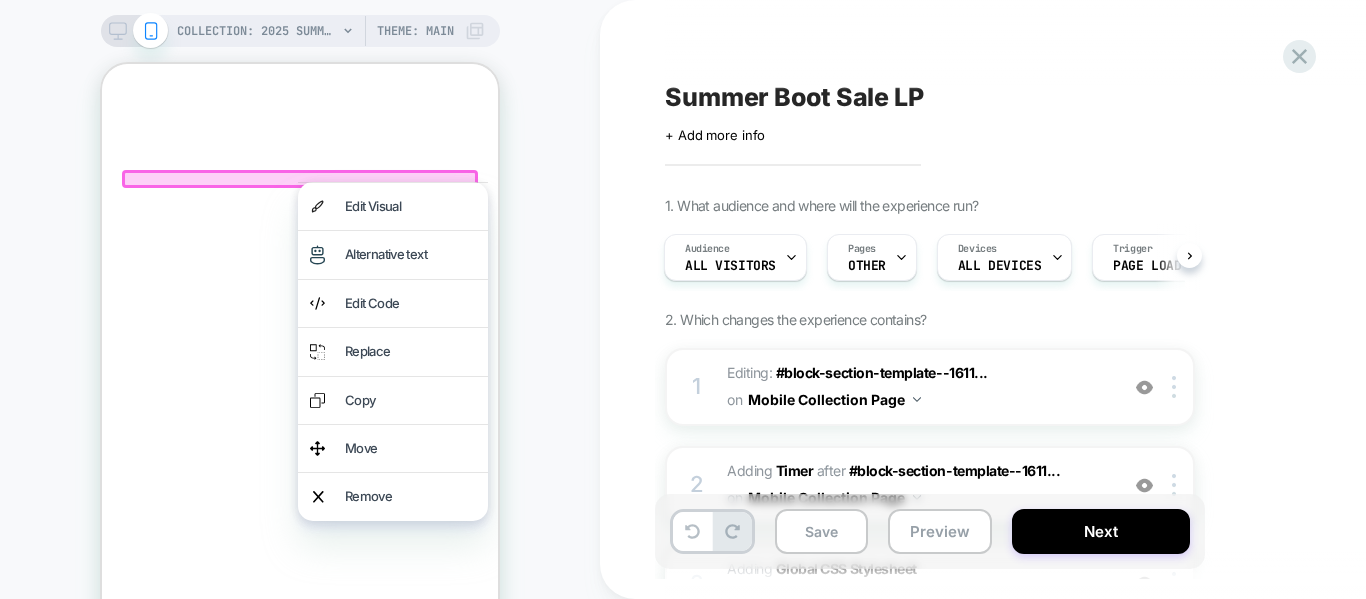 click on "10 Days : 9 Hrs : 4 Min : 24 Sec" at bounding box center [300, 1523] 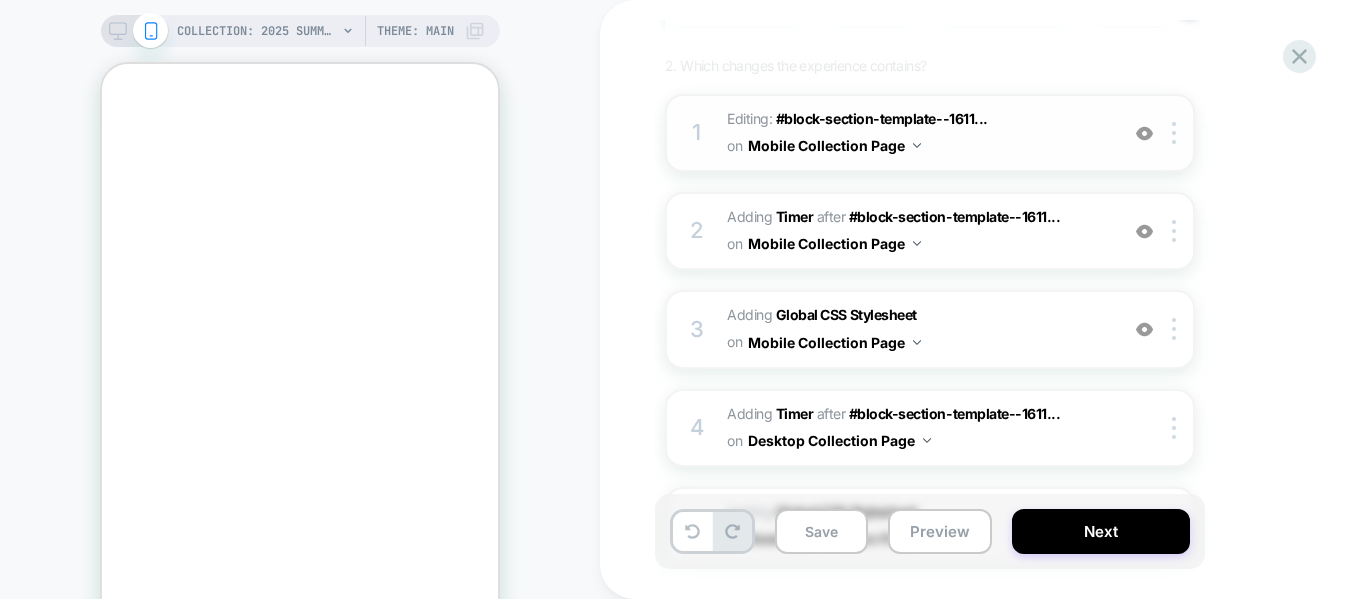 scroll, scrollTop: 285, scrollLeft: 0, axis: vertical 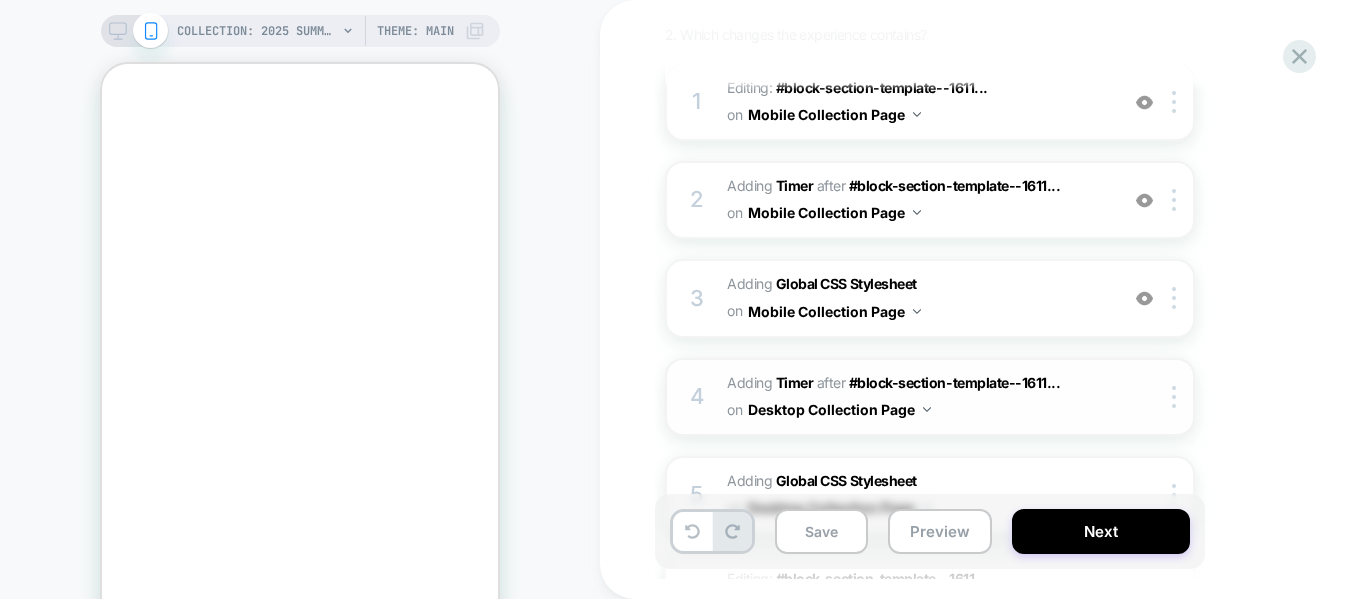 click on "#_loomi_addon_1752687660739 Adding   Timer   AFTER #block-section-template--1611... #block-section-template--16110725562559__6cd72a8a-bdb6-4deb-bab6-59d73ef8a05d-heading-1   on Desktop Collection Page" at bounding box center (917, 397) 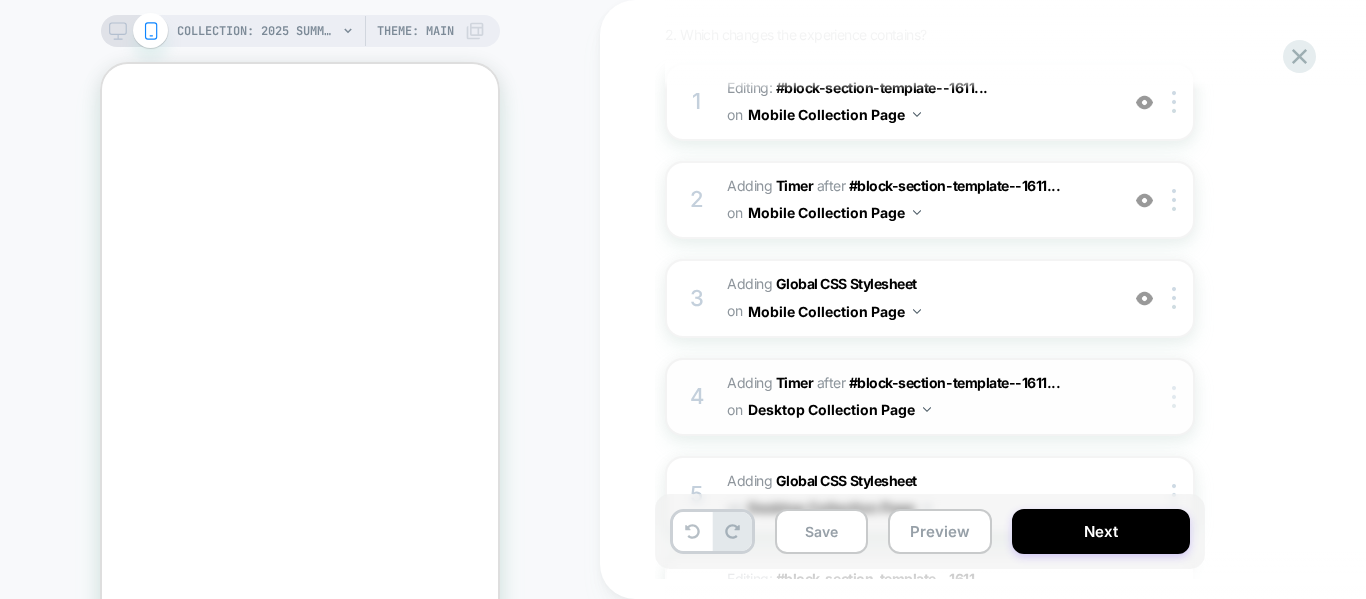 click at bounding box center [1177, 397] 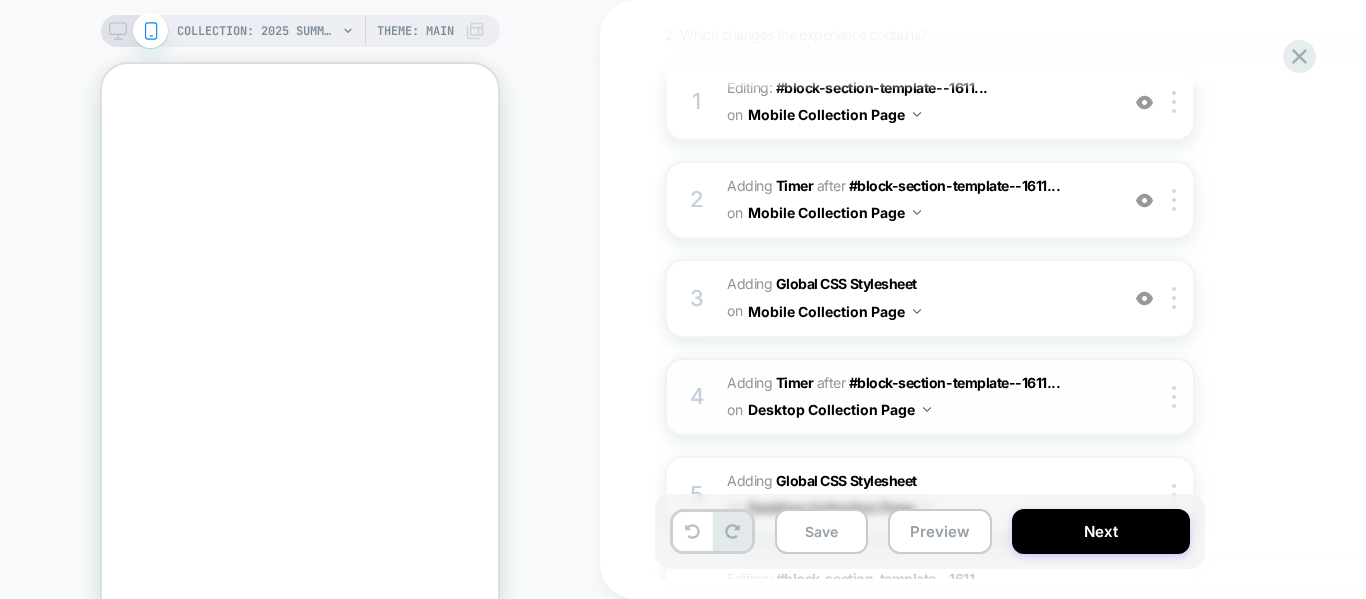 click on "#_loomi_addon_1752687660739 Adding   Timer   AFTER #block-section-template--1611... #block-section-template--16110725562559__6cd72a8a-bdb6-4deb-bab6-59d73ef8a05d-heading-1   on Desktop Collection Page" at bounding box center [917, 397] 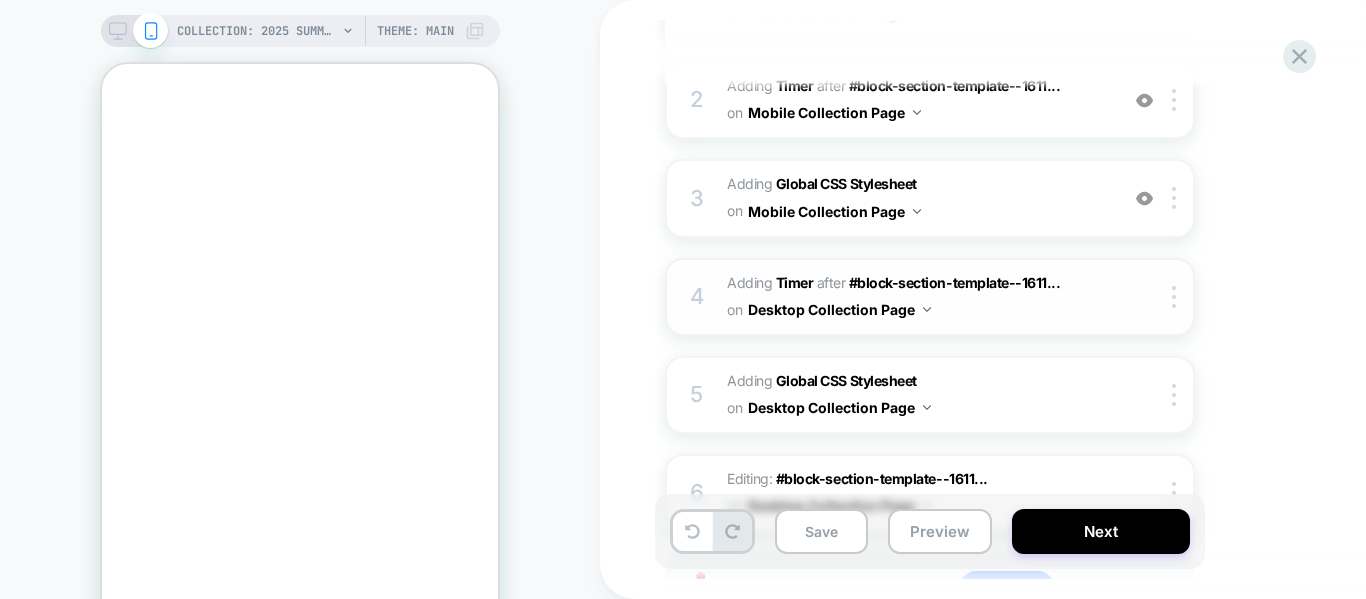 scroll, scrollTop: 388, scrollLeft: 0, axis: vertical 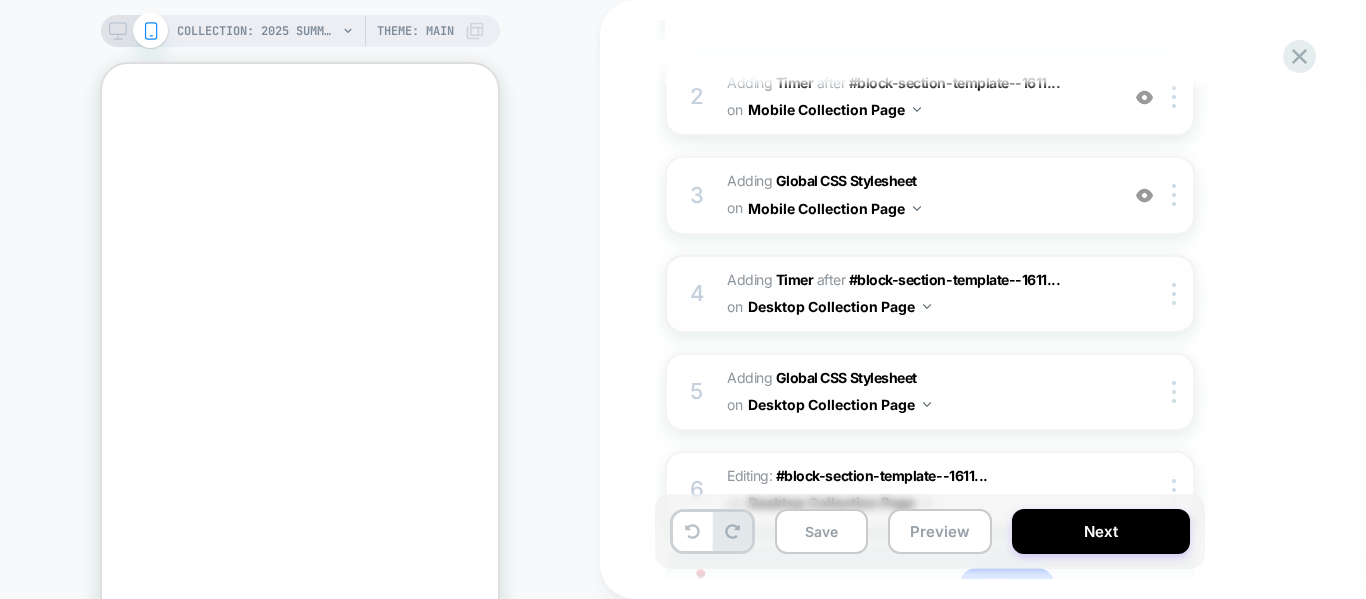 click on "AFTER" at bounding box center [831, 279] 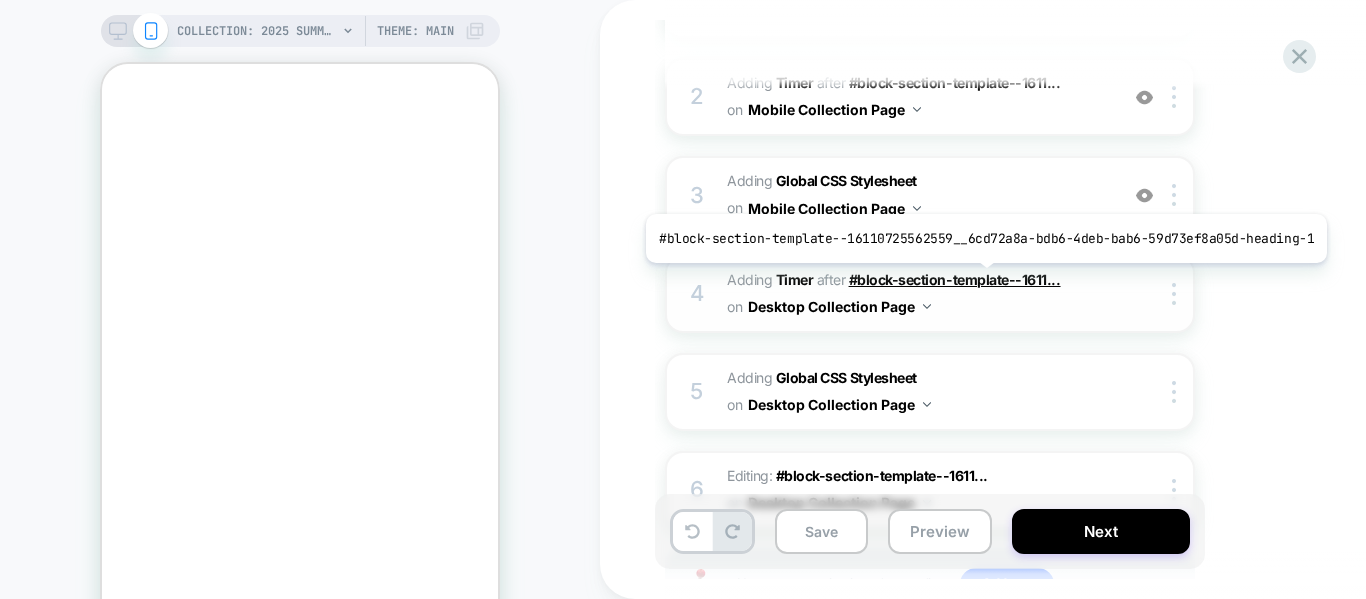 click on "#block-section-template--1611..." at bounding box center [955, 279] 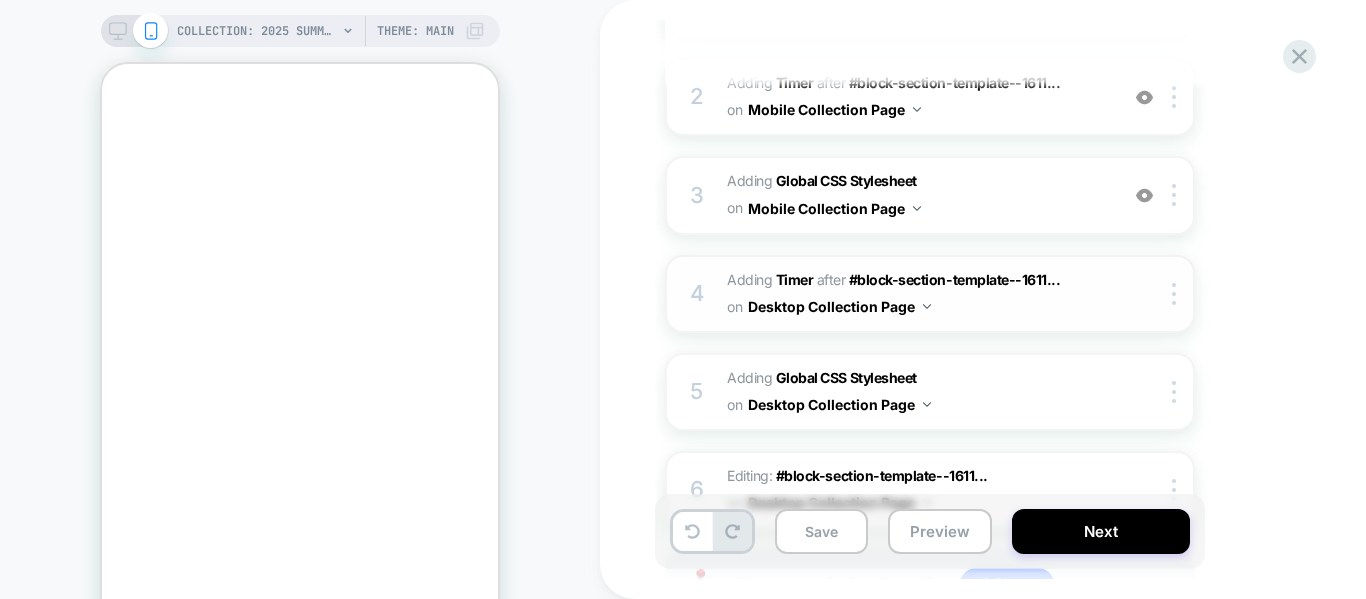 click on "Desktop Collection Page" at bounding box center (839, 306) 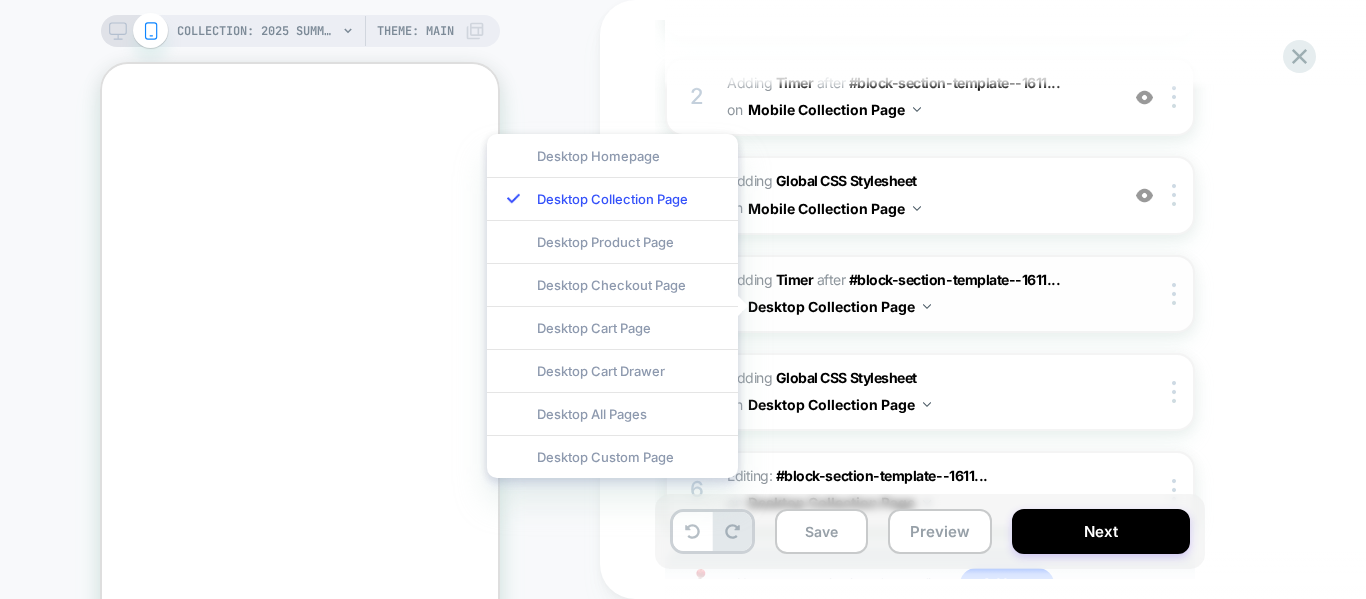click on "#_loomi_addon_1752687660739 Adding   Timer   AFTER #block-section-template--1611... #block-section-template--16110725562559__6cd72a8a-bdb6-4deb-bab6-59d73ef8a05d-heading-1   on Desktop Collection Page" at bounding box center (917, 294) 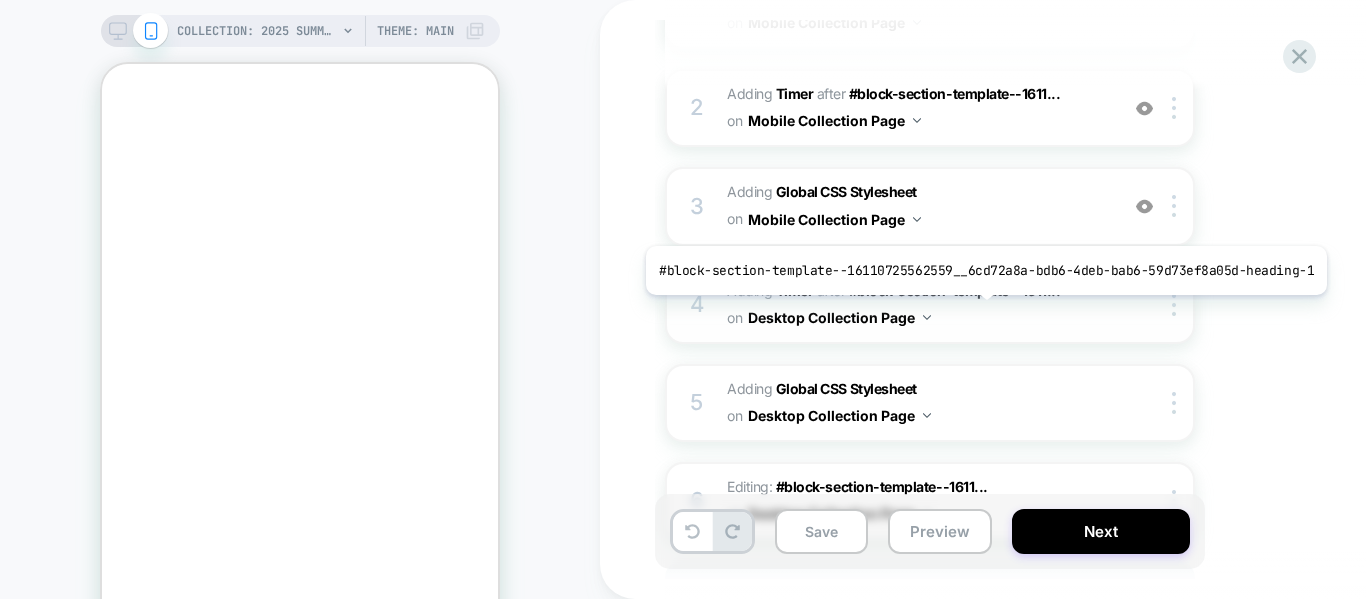 scroll, scrollTop: 376, scrollLeft: 0, axis: vertical 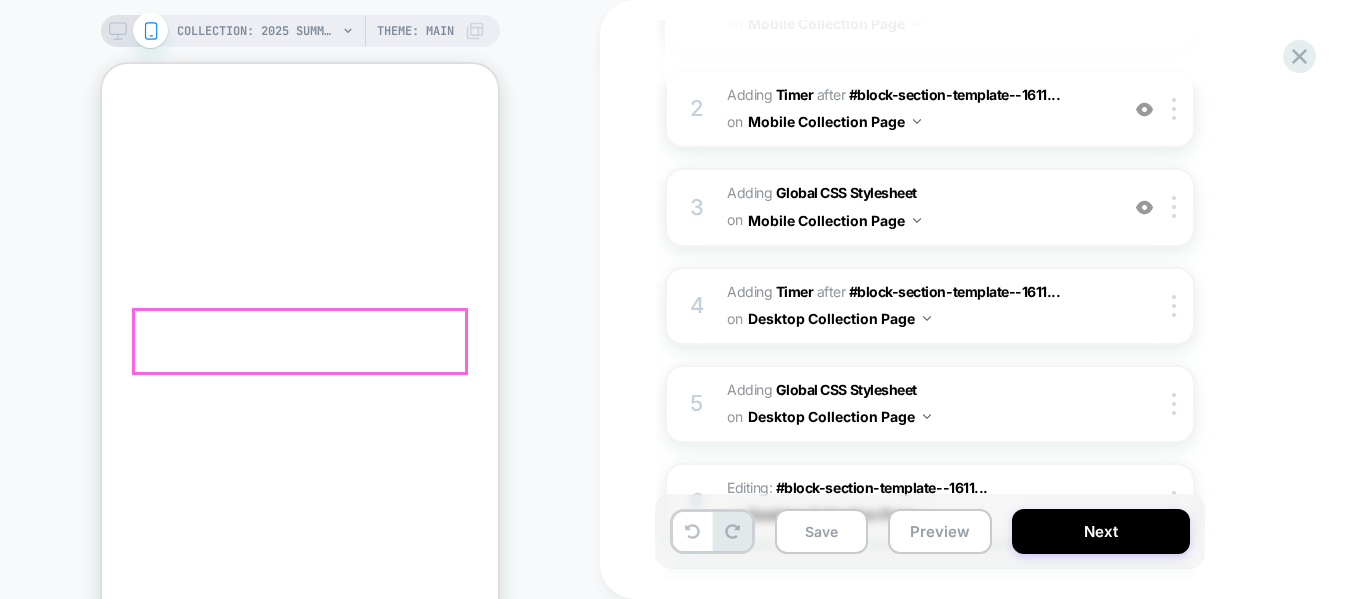 click on "Hurry, sale ends in:" at bounding box center (300, 1480) 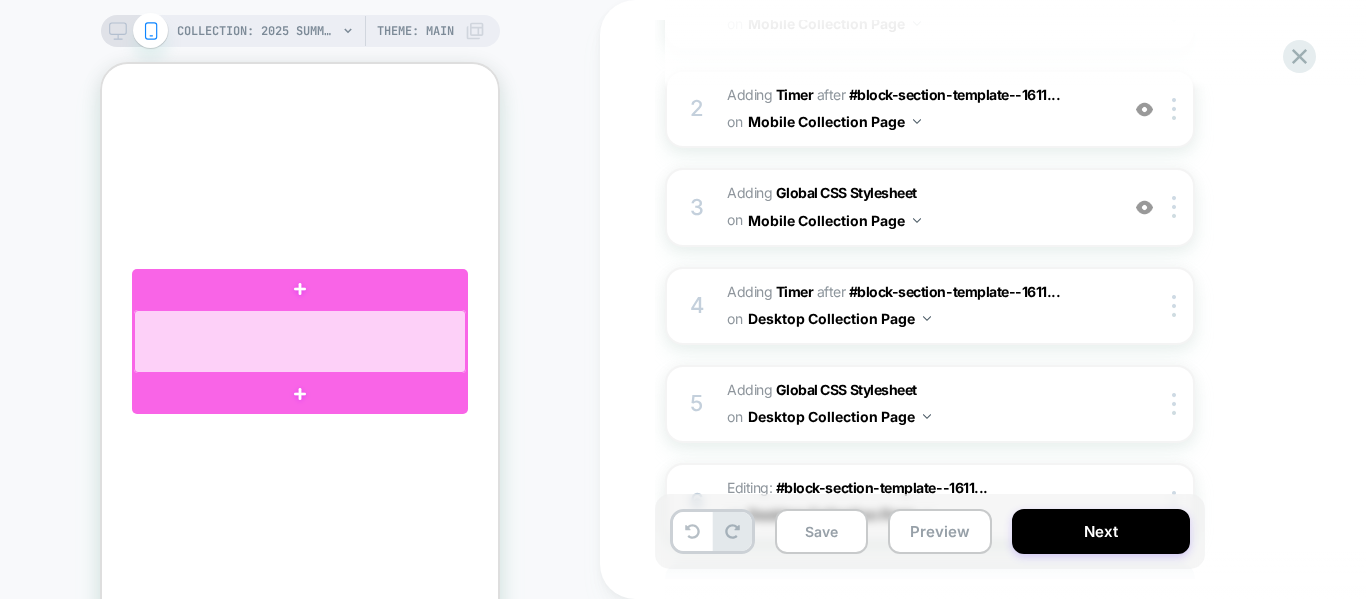 click at bounding box center (300, 341) 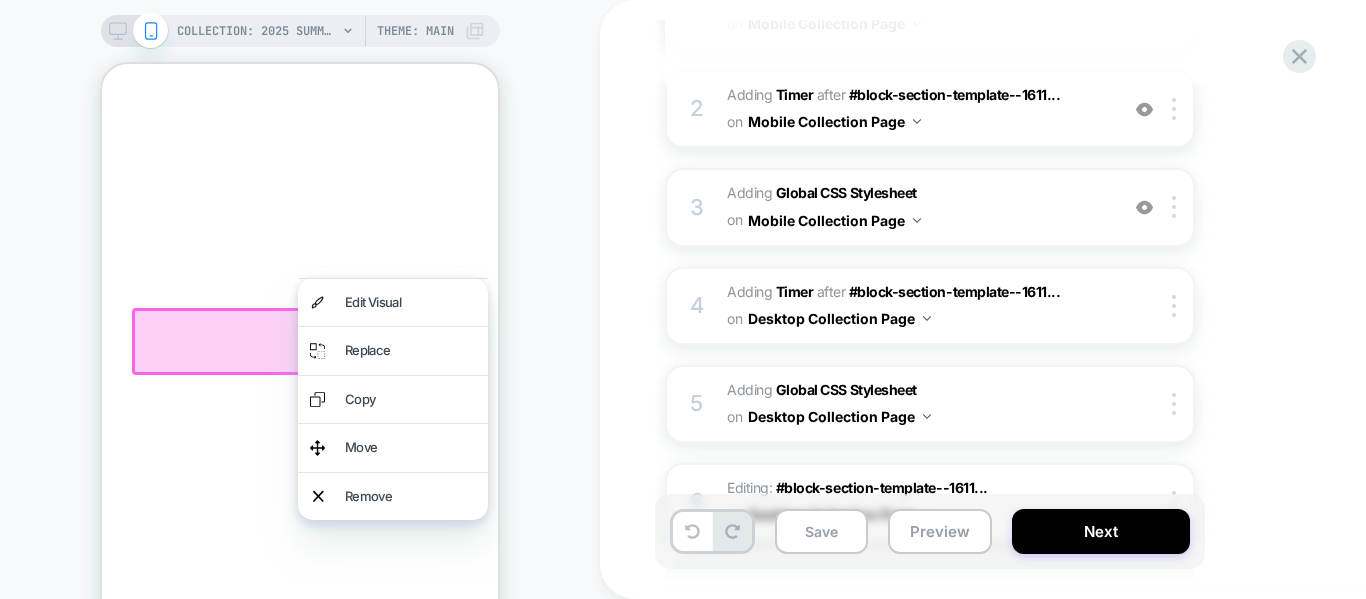 click on "Replace" at bounding box center (393, 350) 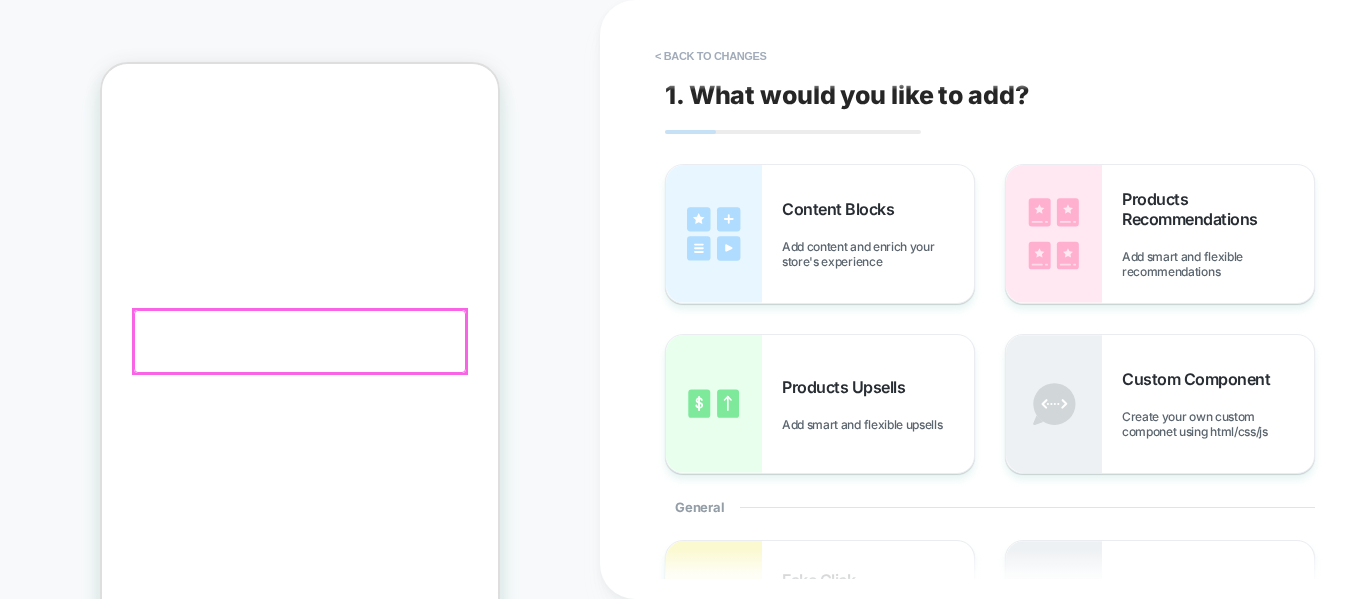scroll, scrollTop: 29, scrollLeft: 0, axis: vertical 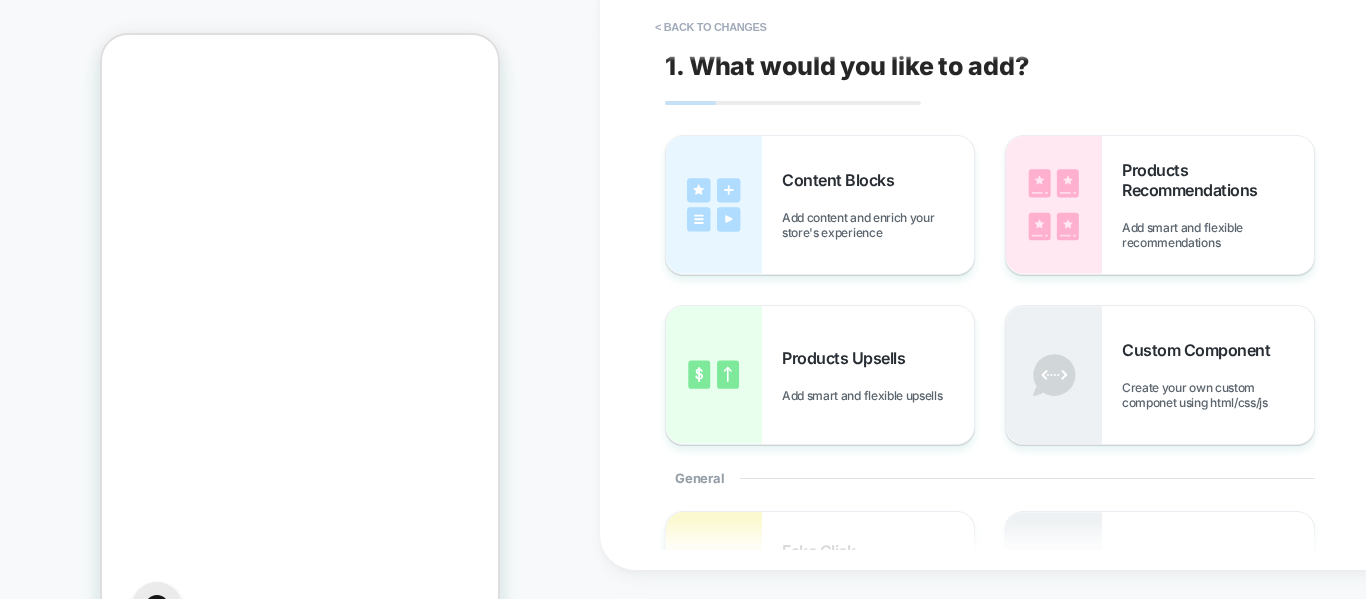 click on "COLLECTION: 2025 Summer Boot Sale (Category) COLLECTION: 2025 Summer Boot Sale (Category) Theme: MAIN" at bounding box center (300, 331) 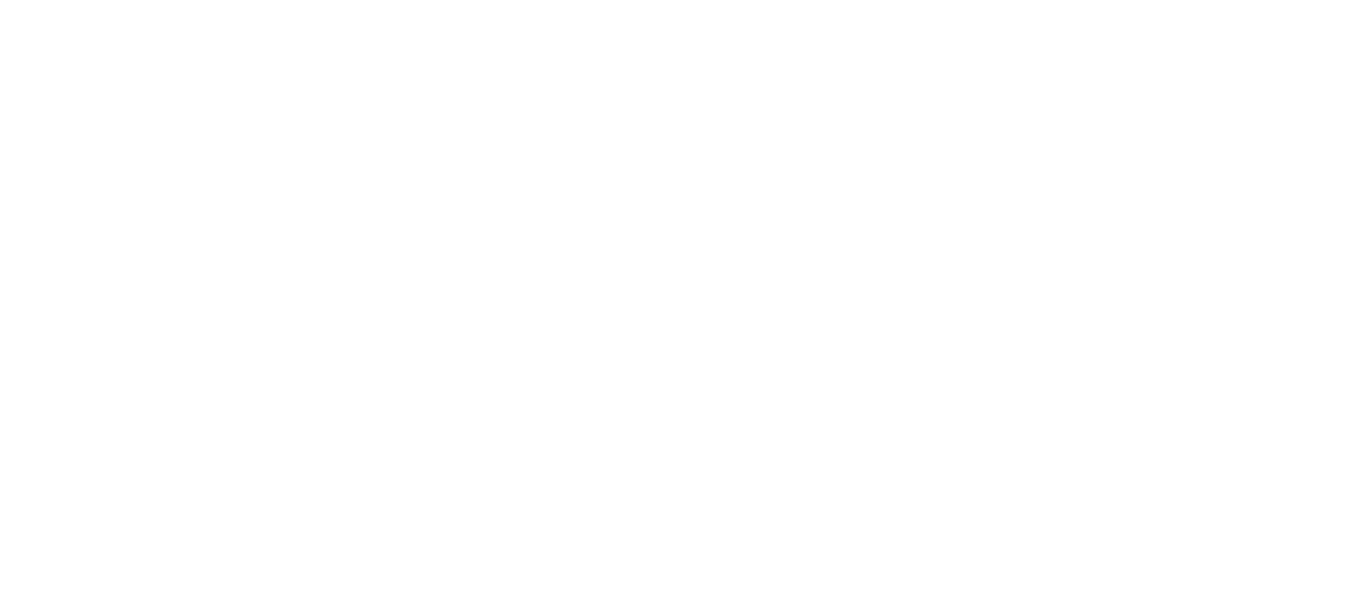 scroll, scrollTop: 0, scrollLeft: 0, axis: both 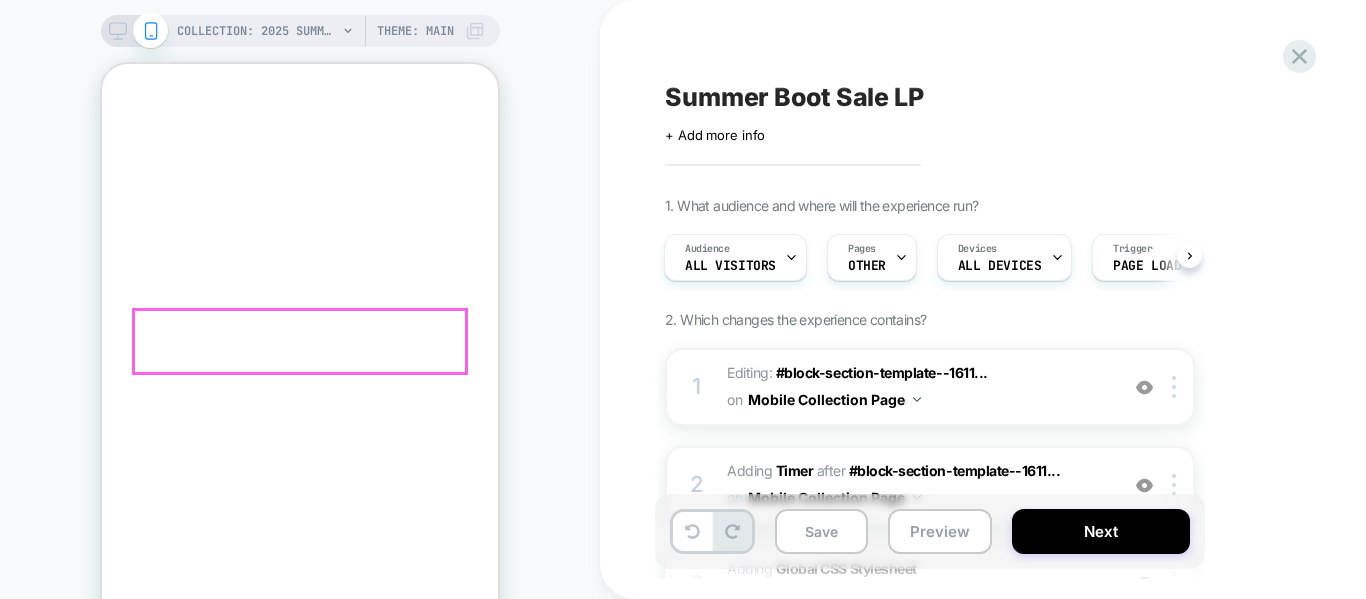 click on "10 Days : 9 Hrs : 3 Min : 21 Sec" at bounding box center (300, 2513) 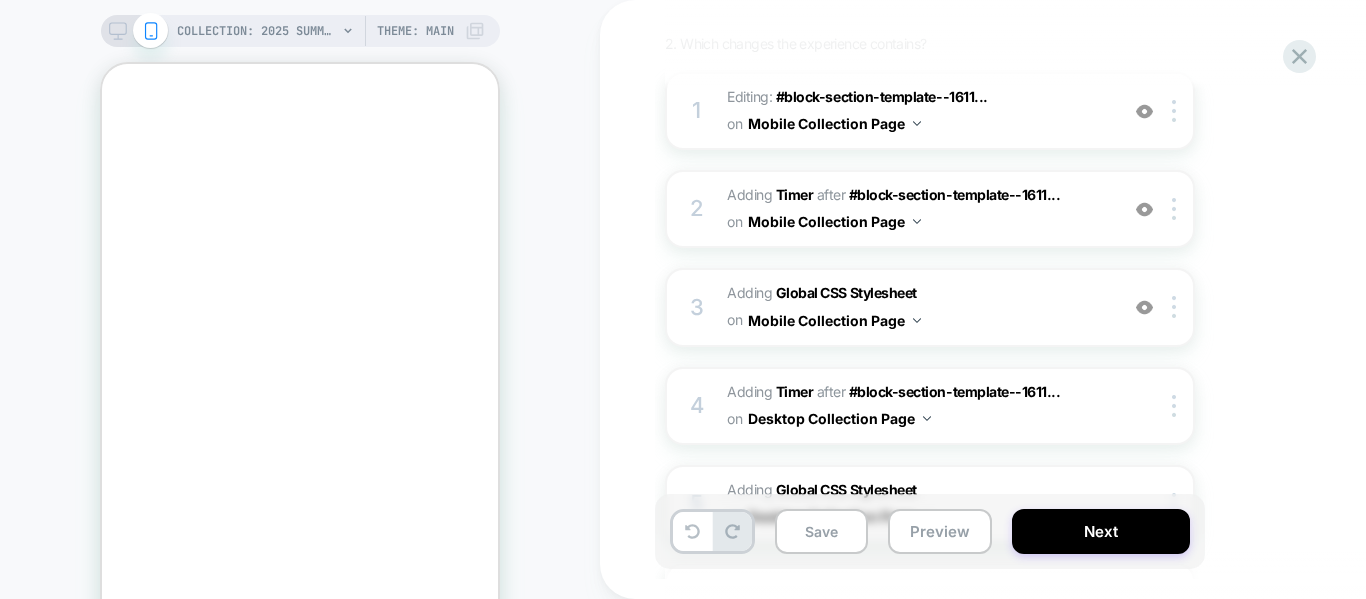 scroll, scrollTop: 277, scrollLeft: 0, axis: vertical 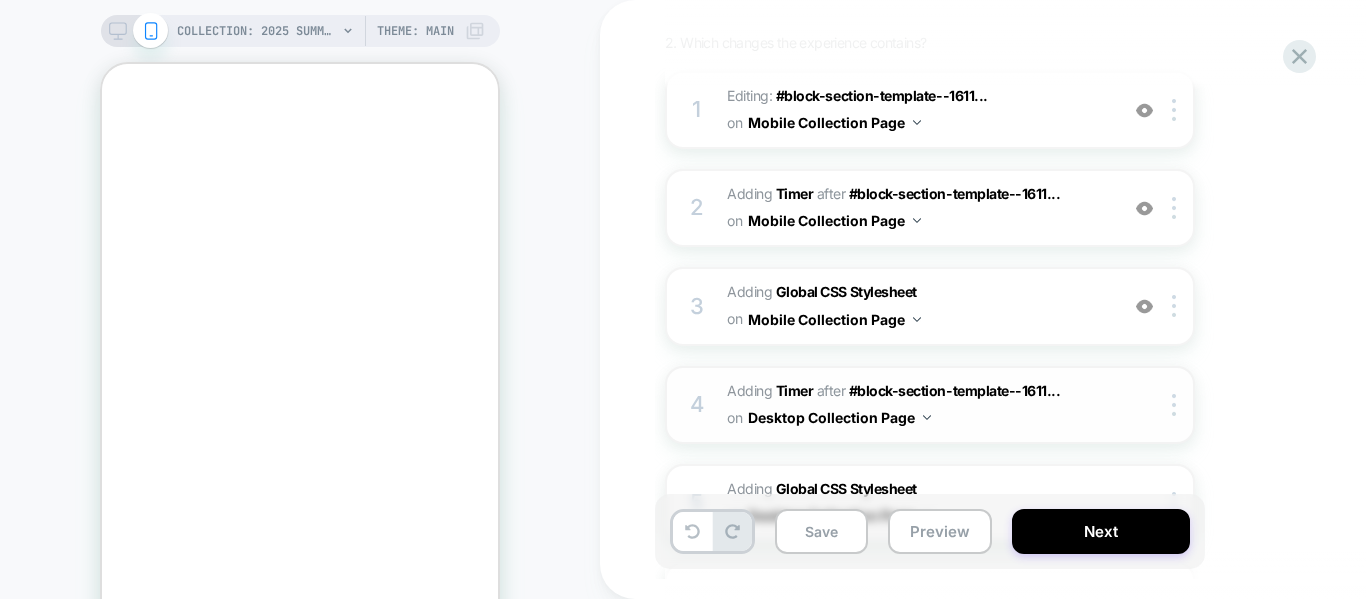click on "#_loomi_addon_1752687660739 Adding   Timer   AFTER #block-section-template--1611... #block-section-template--16110725562559__6cd72a8a-bdb6-4deb-bab6-59d73ef8a05d-heading-1   on Desktop Collection Page" at bounding box center [917, 405] 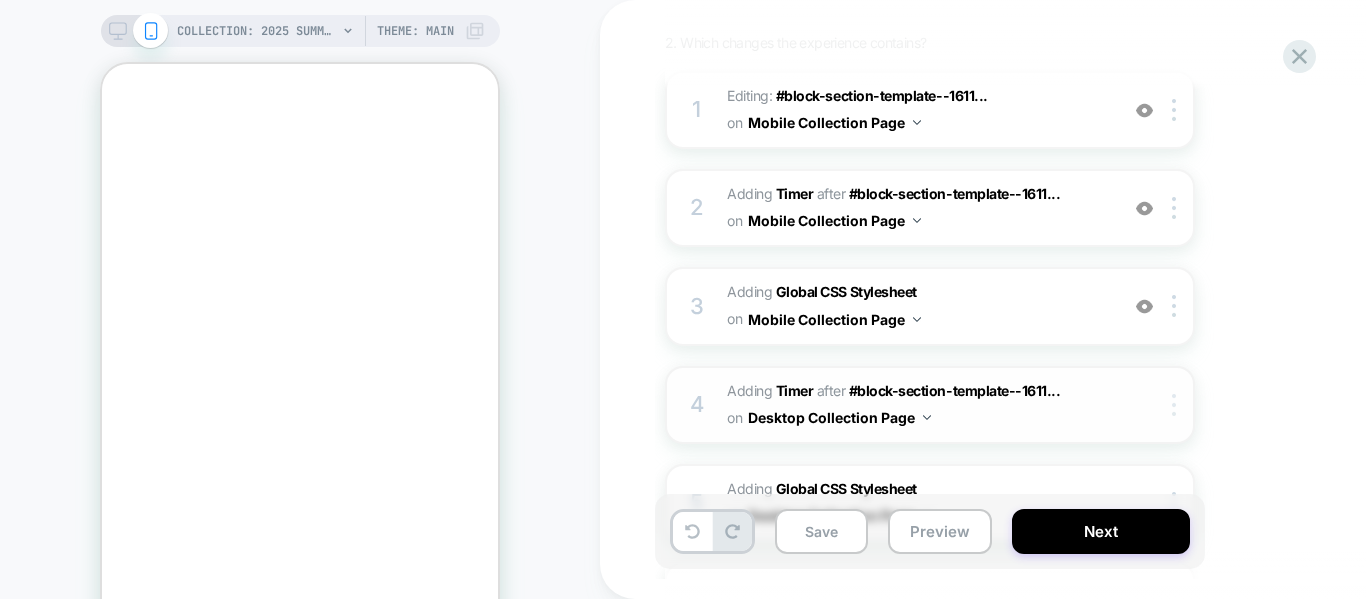 click at bounding box center [1177, 405] 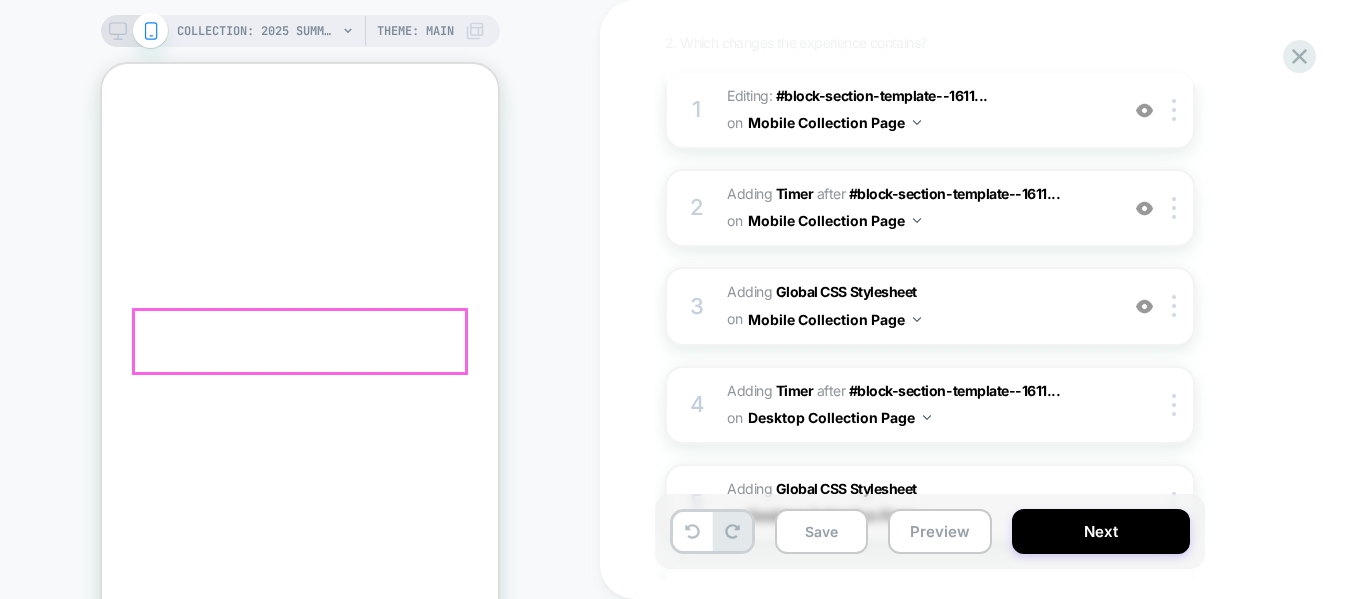 click on "Sec" at bounding box center (384, 2517) 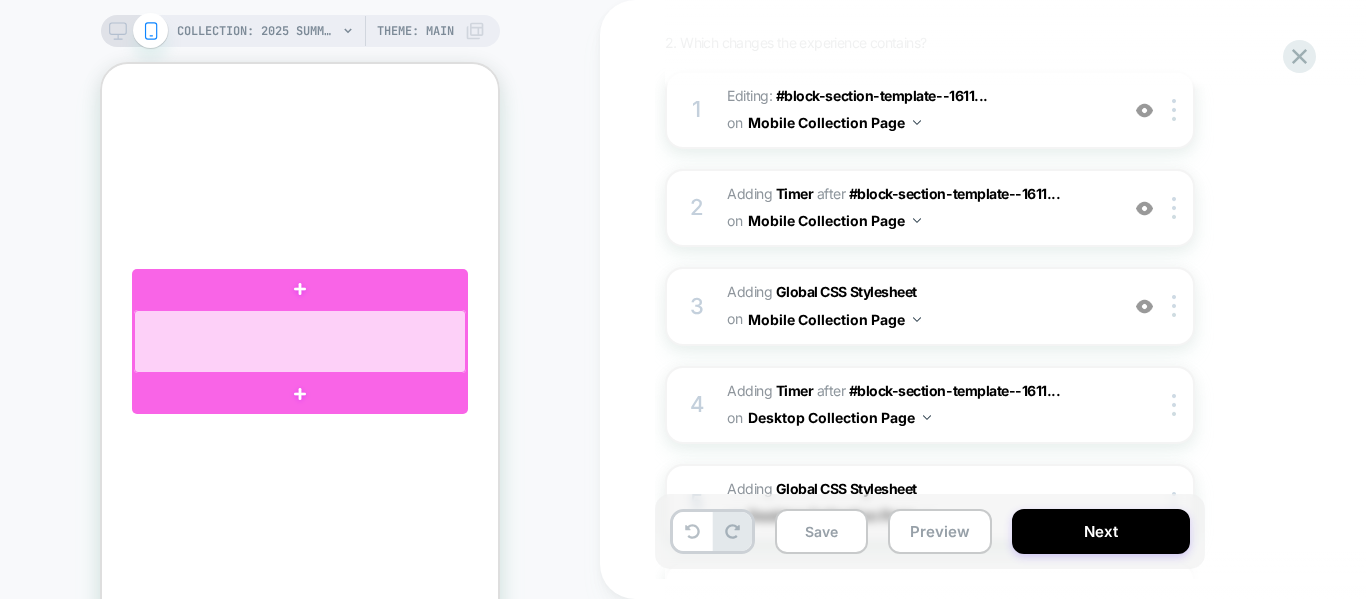 click at bounding box center (300, 341) 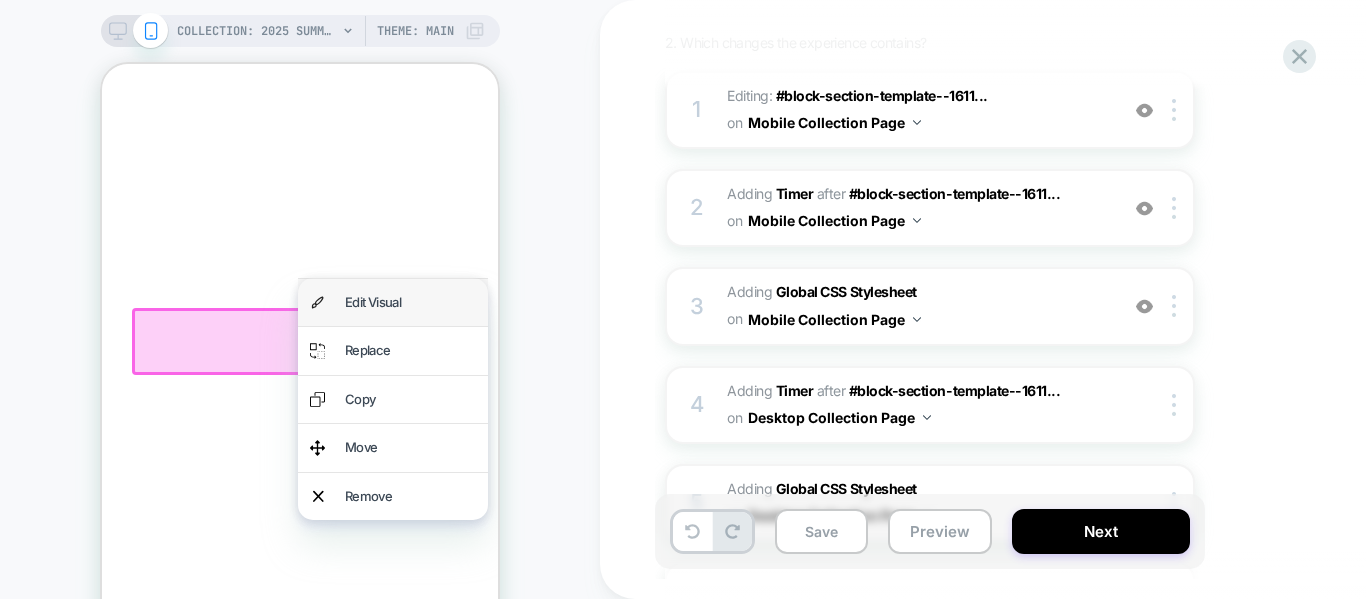 click on "Edit Visual" at bounding box center (410, 302) 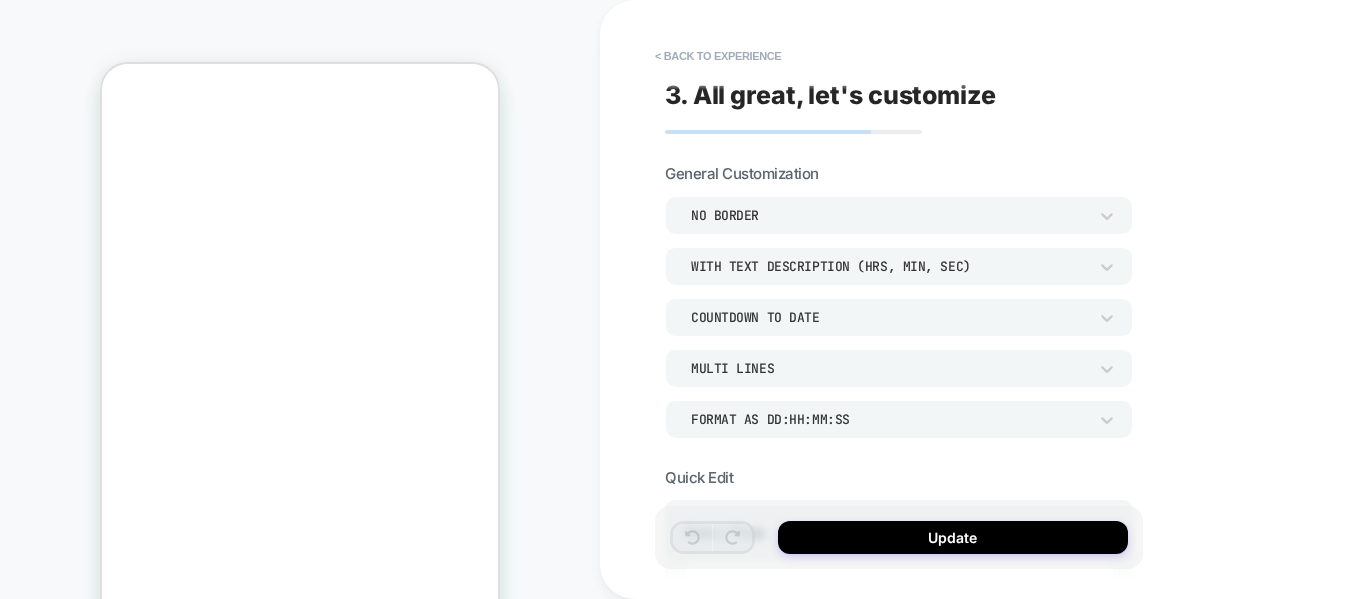 scroll, scrollTop: 42, scrollLeft: 0, axis: vertical 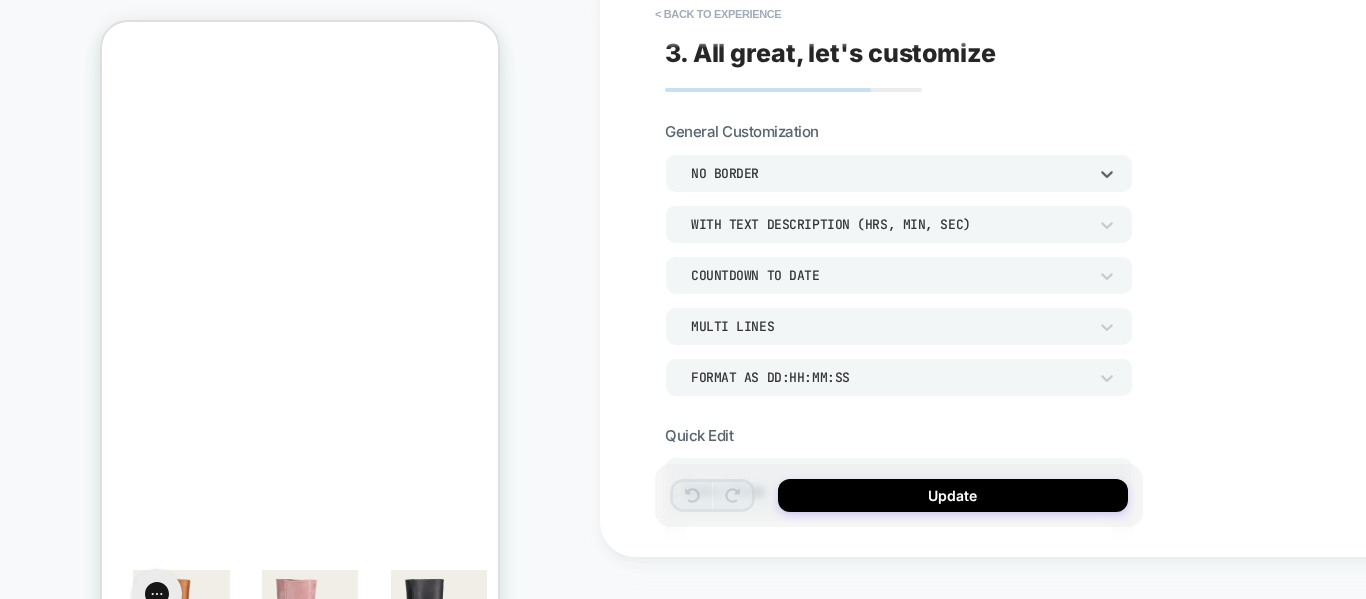 click on "NO BORDER" at bounding box center [889, 173] 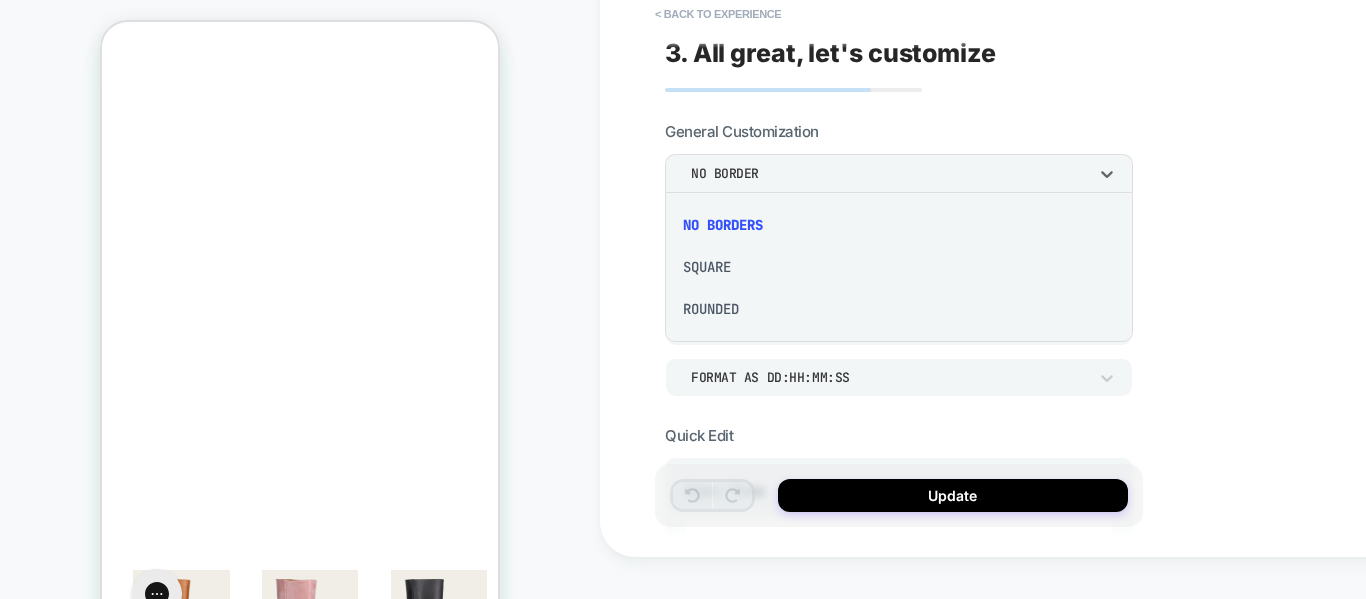 click on "SQUARE" at bounding box center [899, 267] 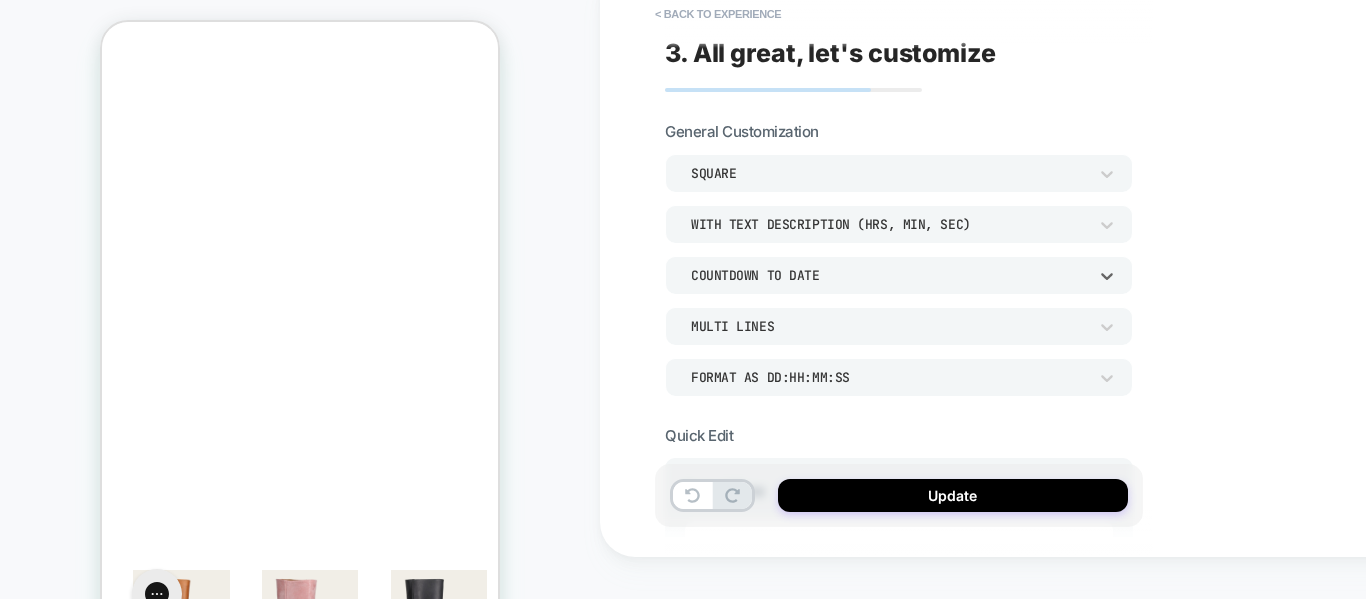 click on "COUNTDOWN TO DATE" at bounding box center [889, 275] 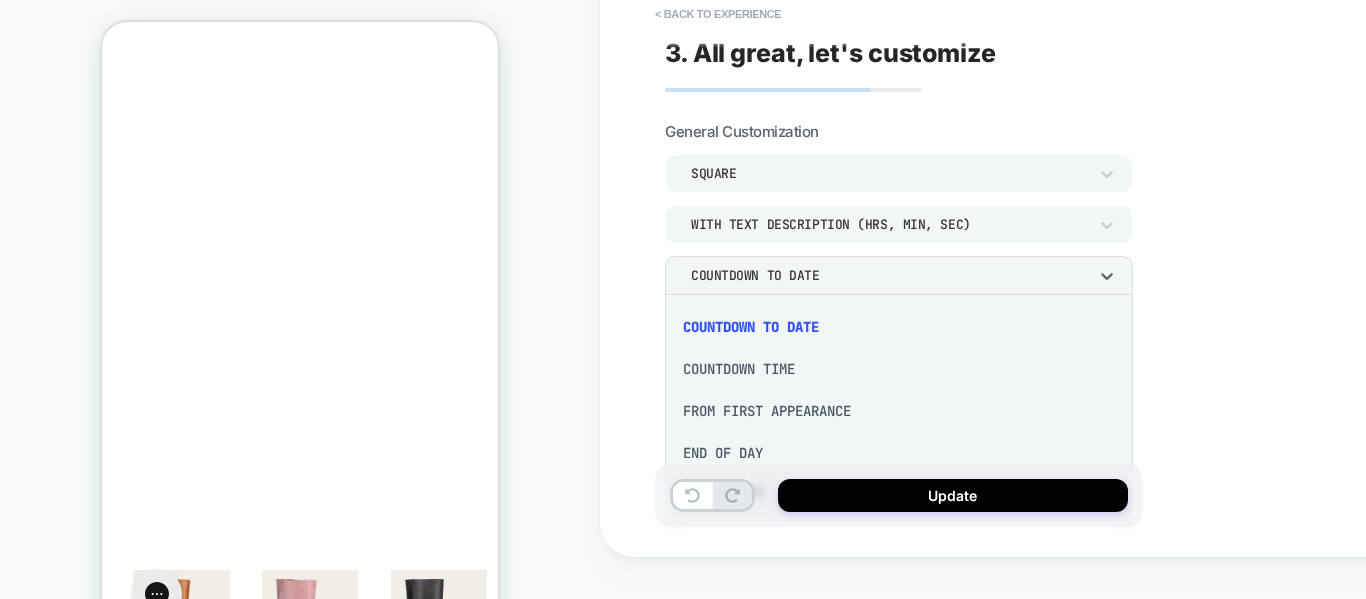 click at bounding box center [683, 299] 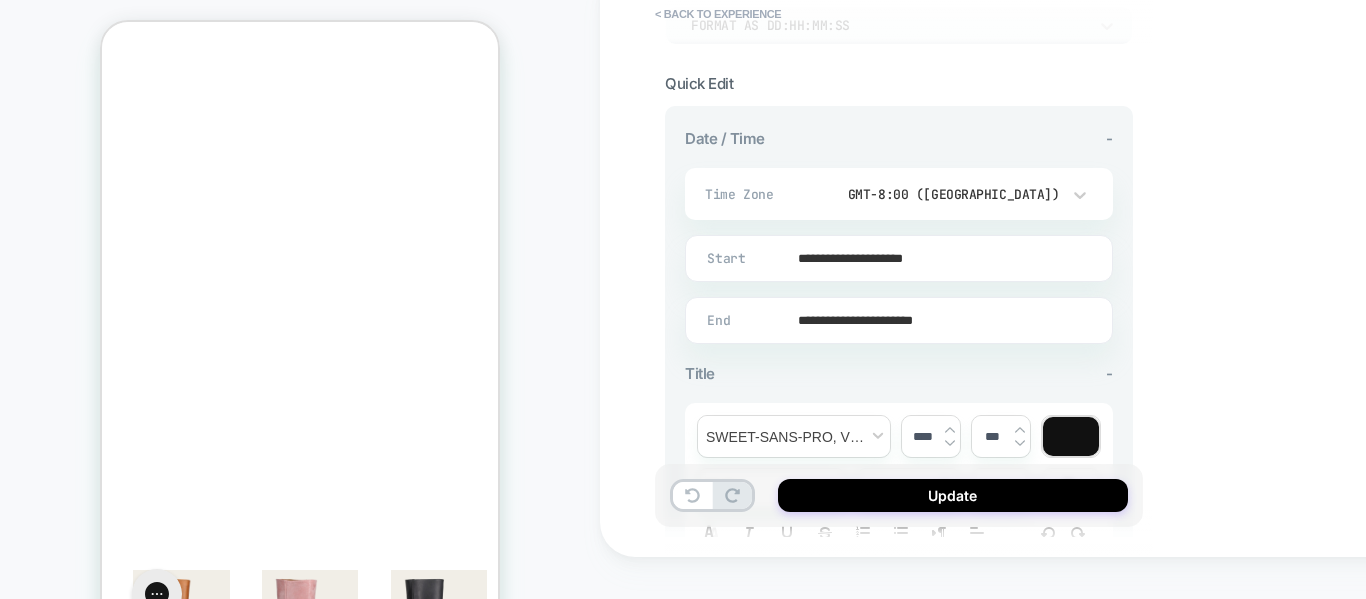 scroll, scrollTop: 354, scrollLeft: 0, axis: vertical 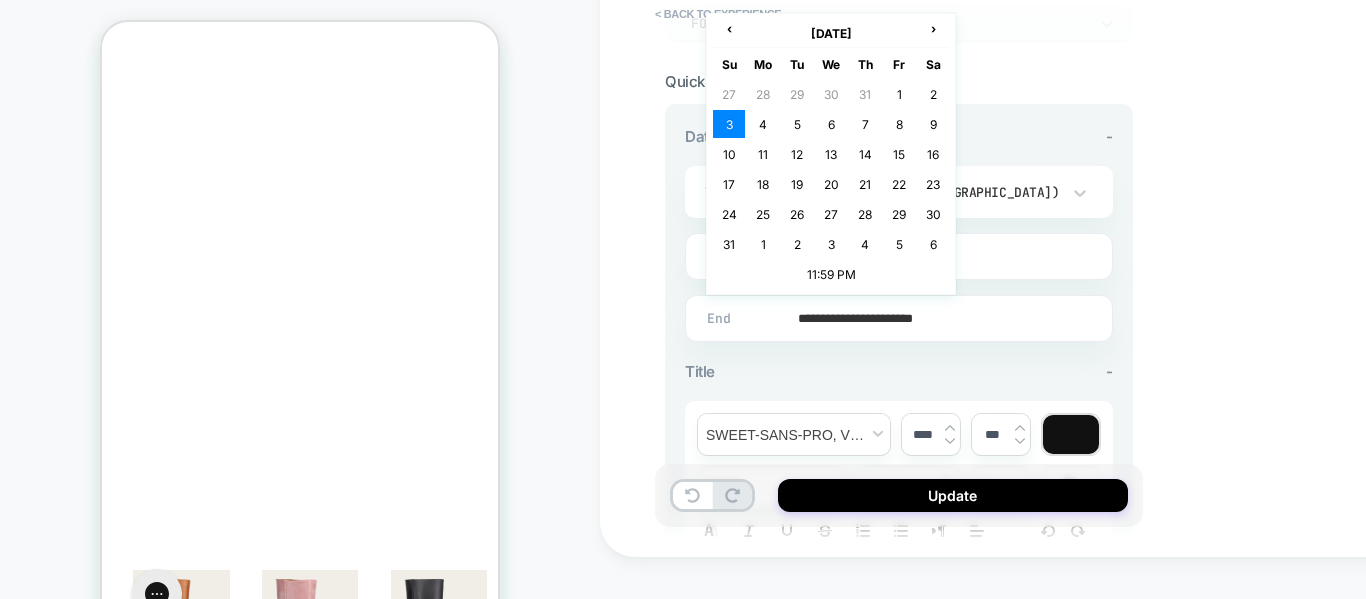 click on "**********" at bounding box center (895, 318) 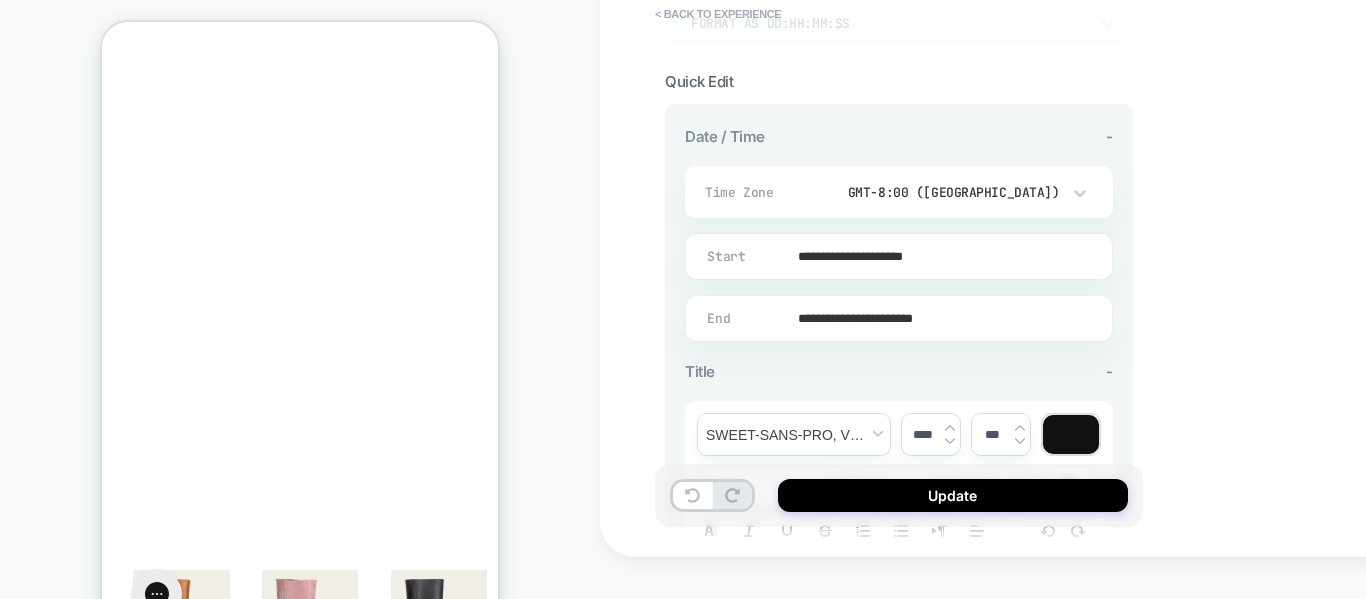 click on "Title -" at bounding box center (899, 371) 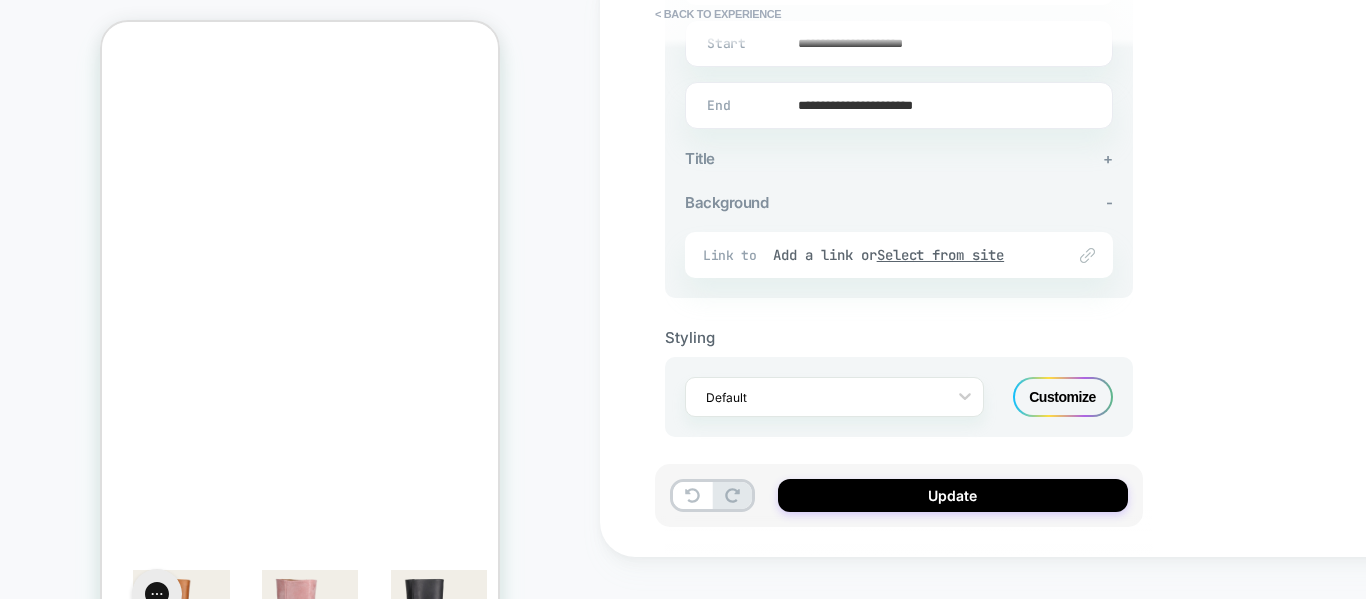scroll, scrollTop: 577, scrollLeft: 0, axis: vertical 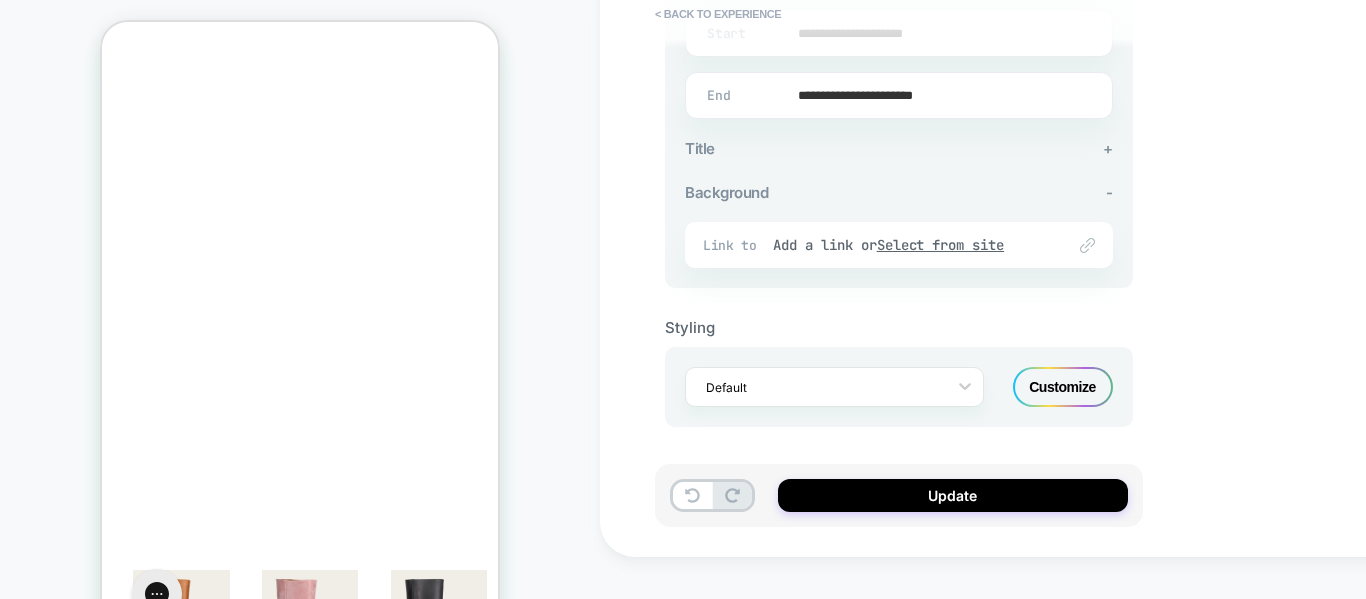 click on "COLLECTION: 2025 Summer Boot Sale (Category) COLLECTION: 2025 Summer Boot Sale (Category) Theme: MAIN" at bounding box center (300, 318) 